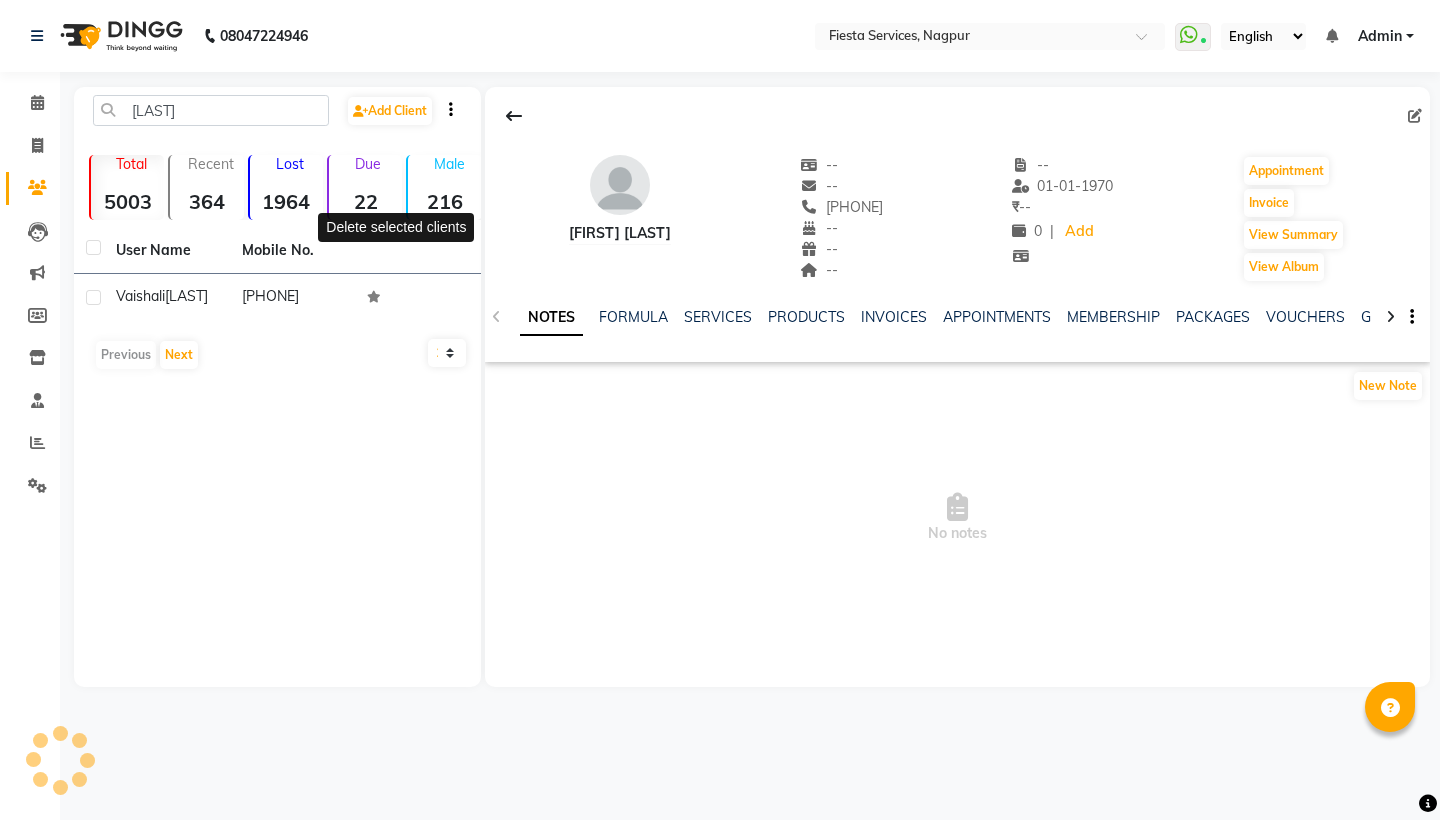 scroll, scrollTop: 0, scrollLeft: 0, axis: both 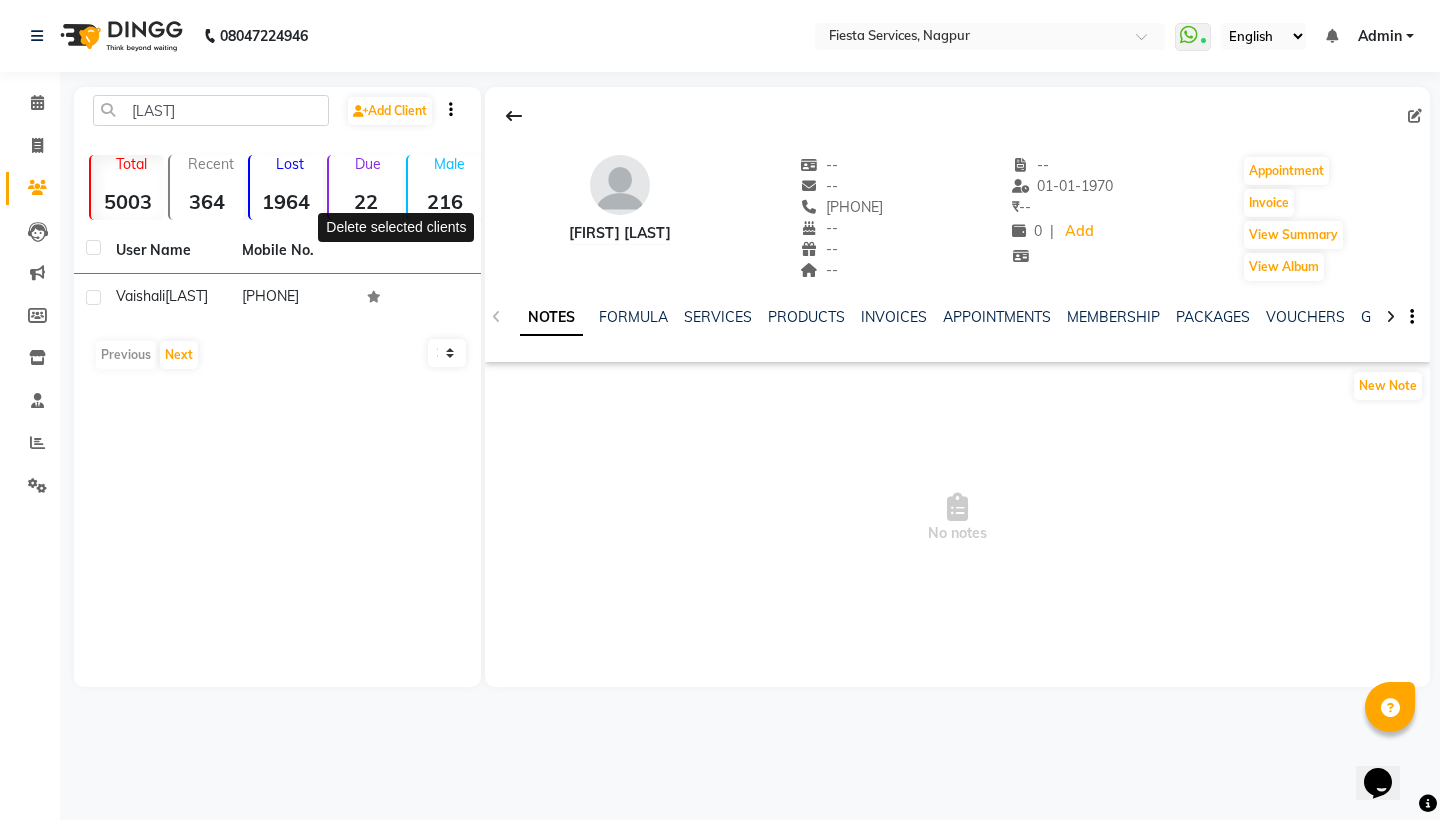 click on "[LAST] Add Client" 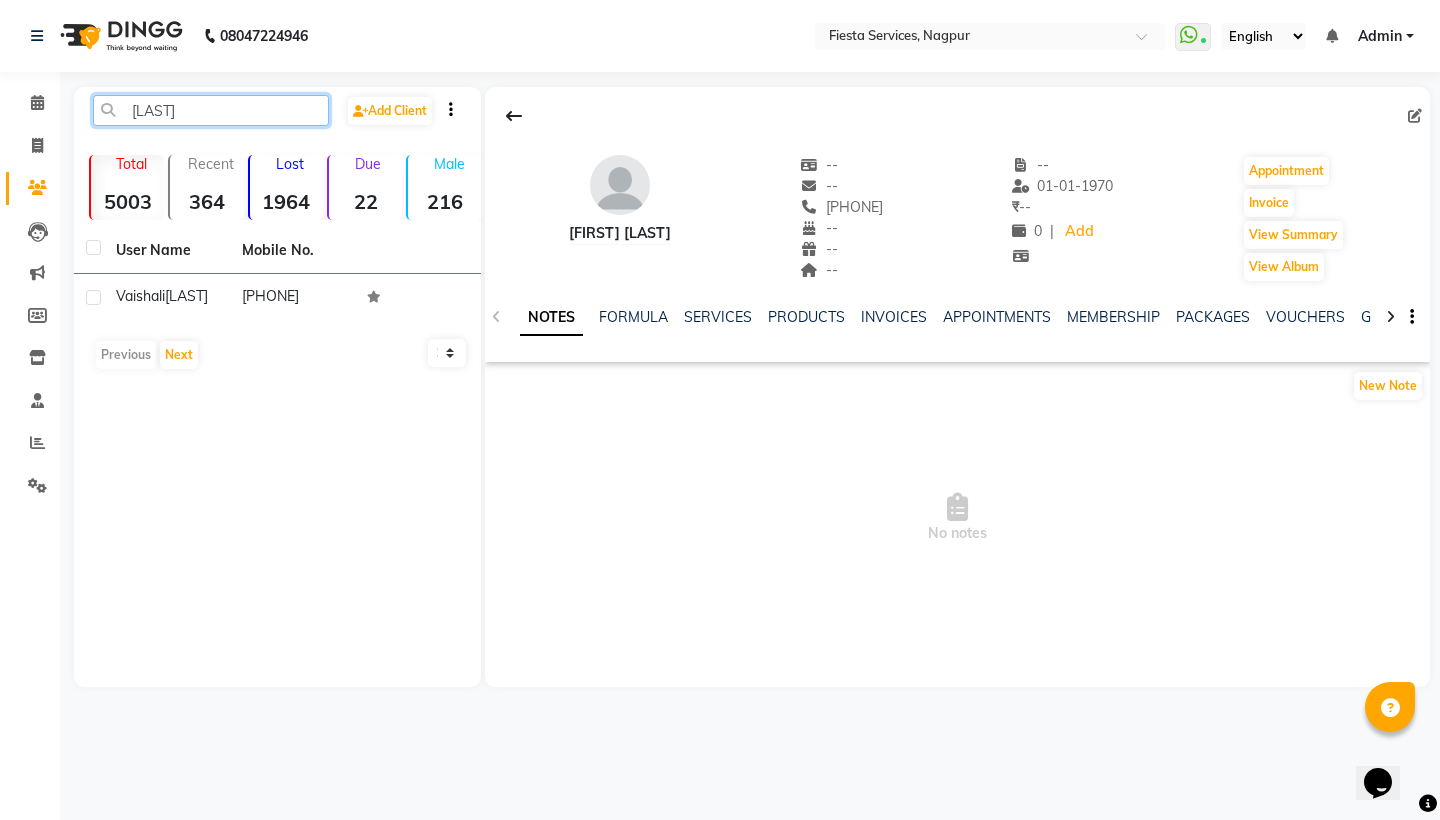 click on "[LAST]" 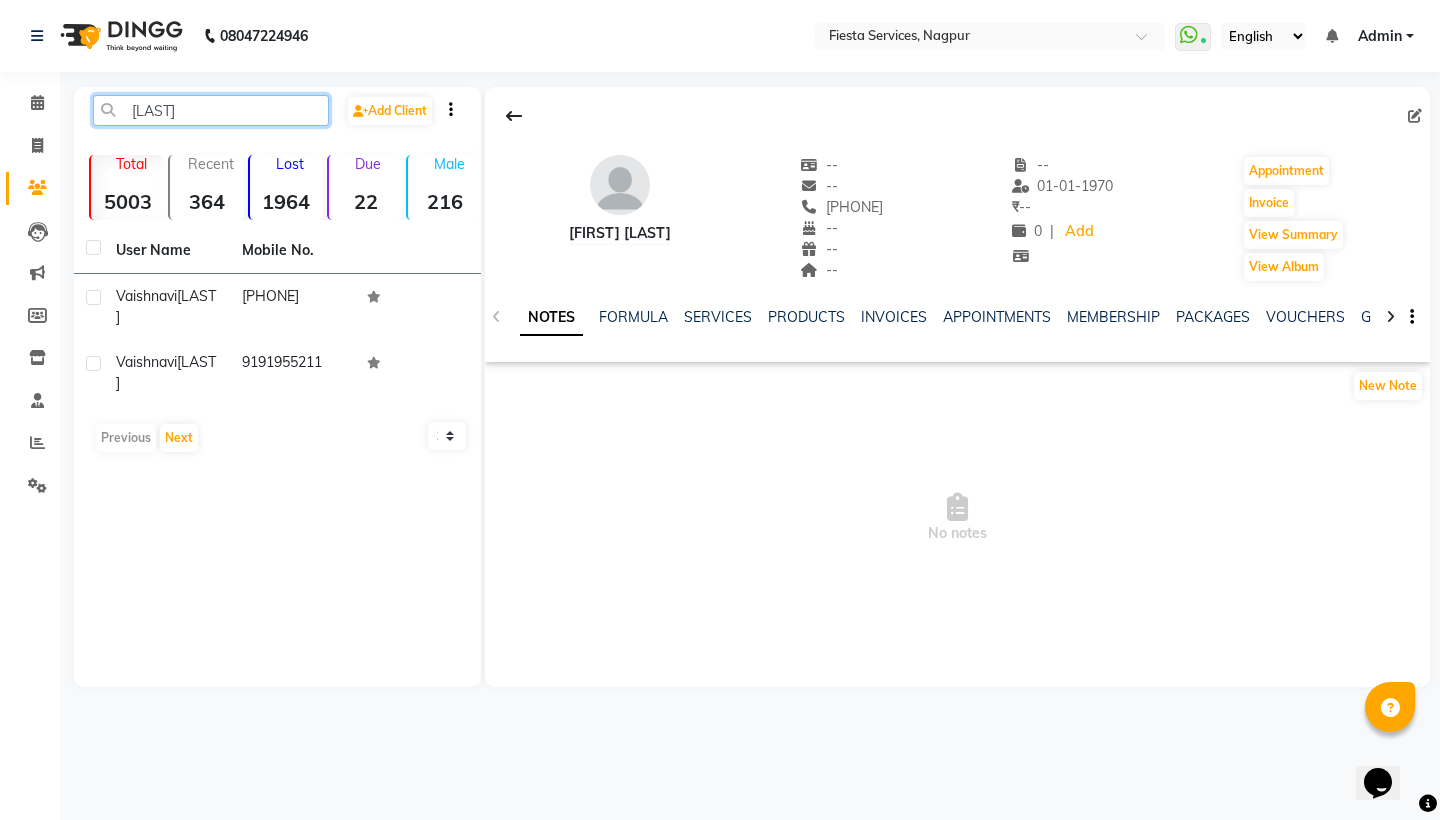 type on "[LAST]" 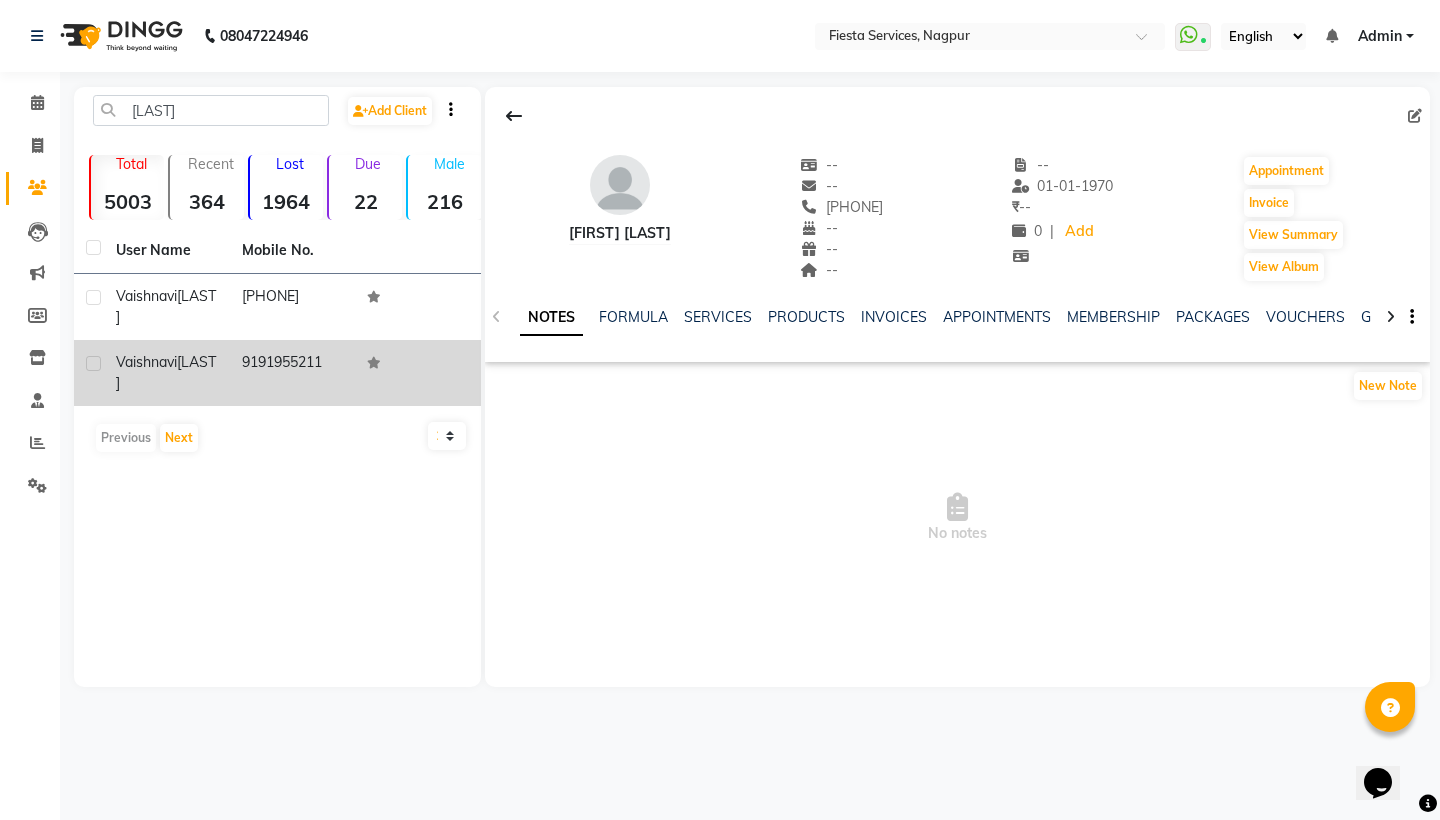 drag, startPoint x: 242, startPoint y: 109, endPoint x: 180, endPoint y: 338, distance: 237.2446 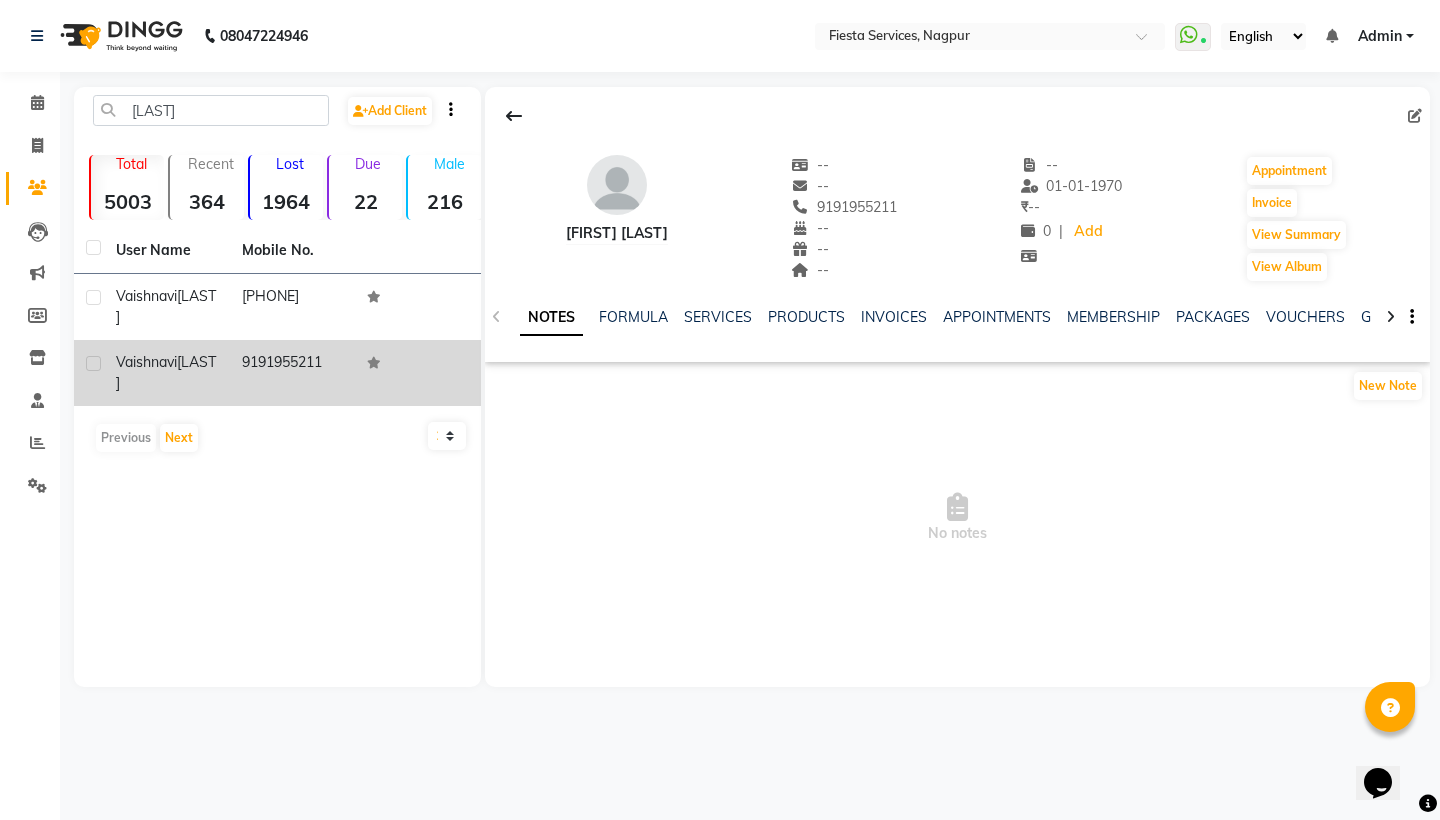 click 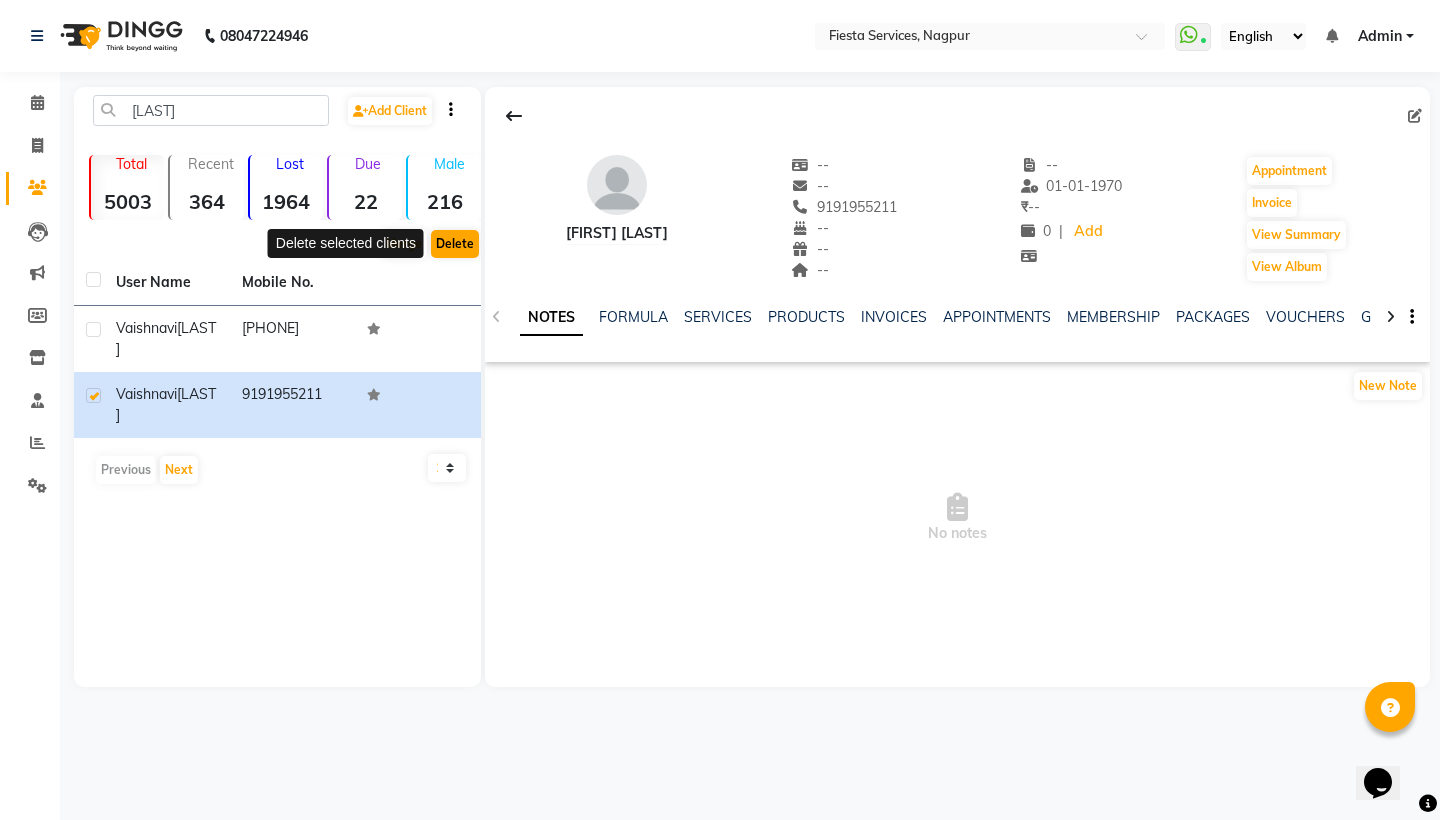 click on "Delete" 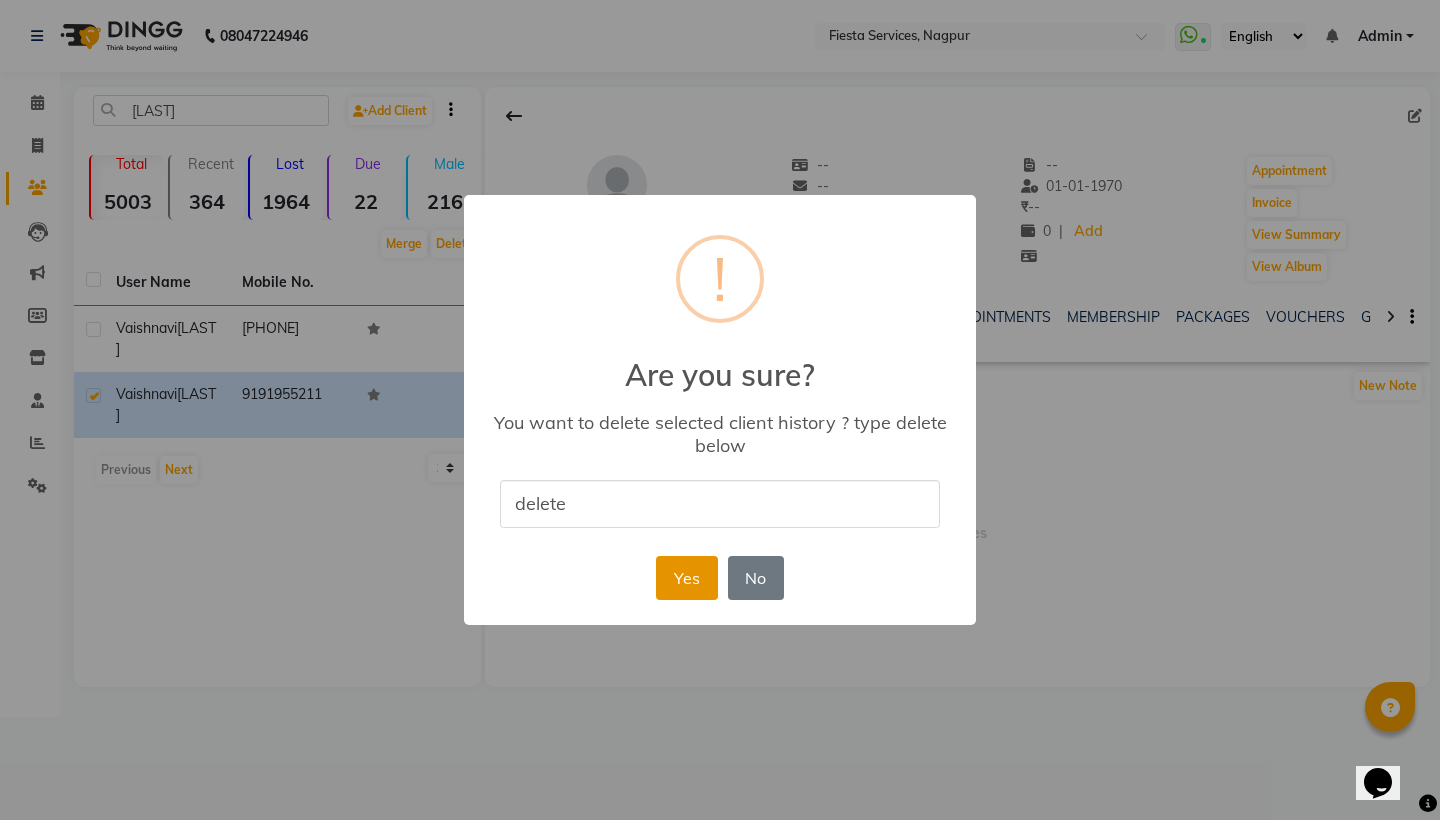 type on "delete" 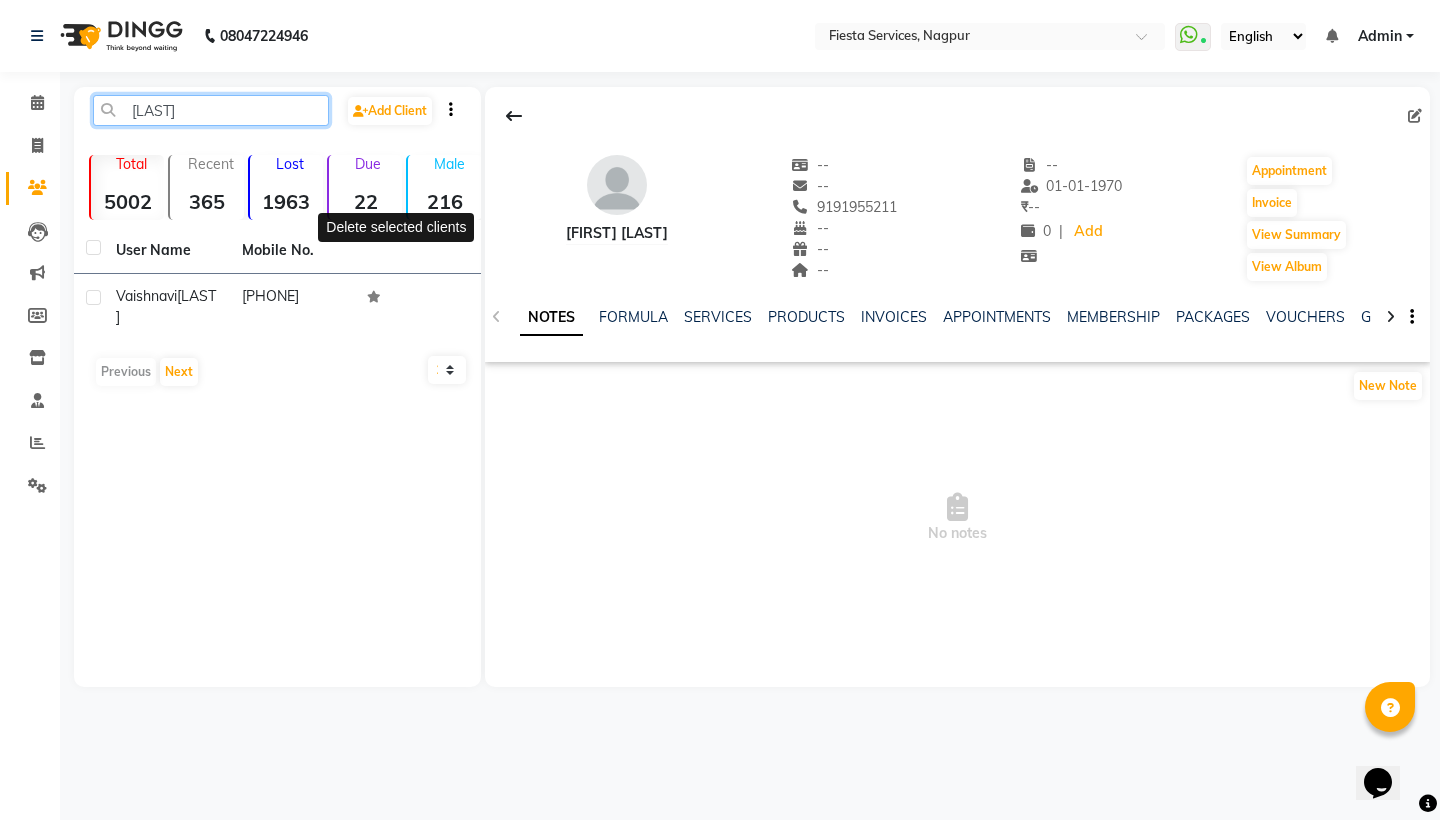 click on "[LAST]" 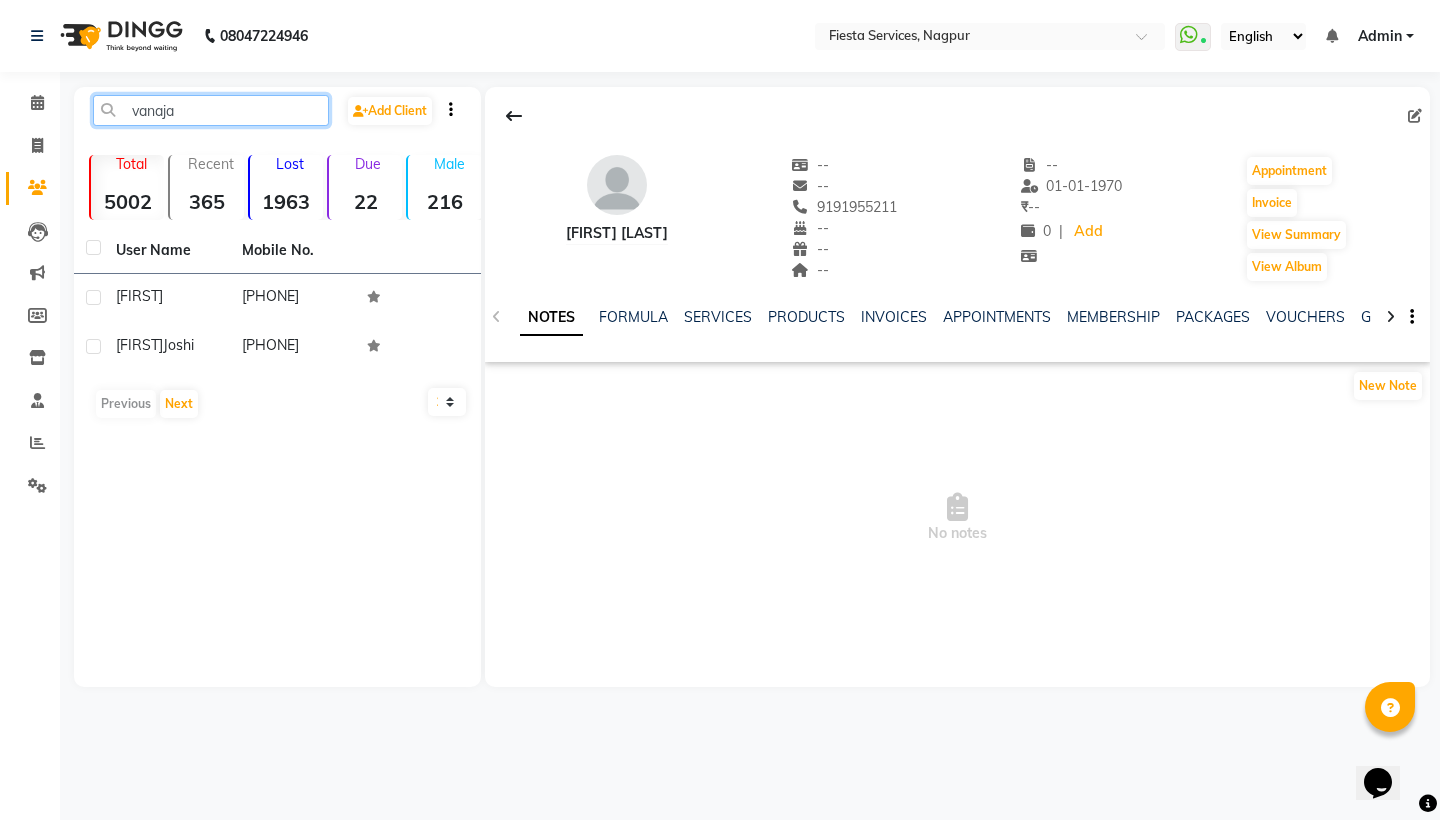 type on "banana" 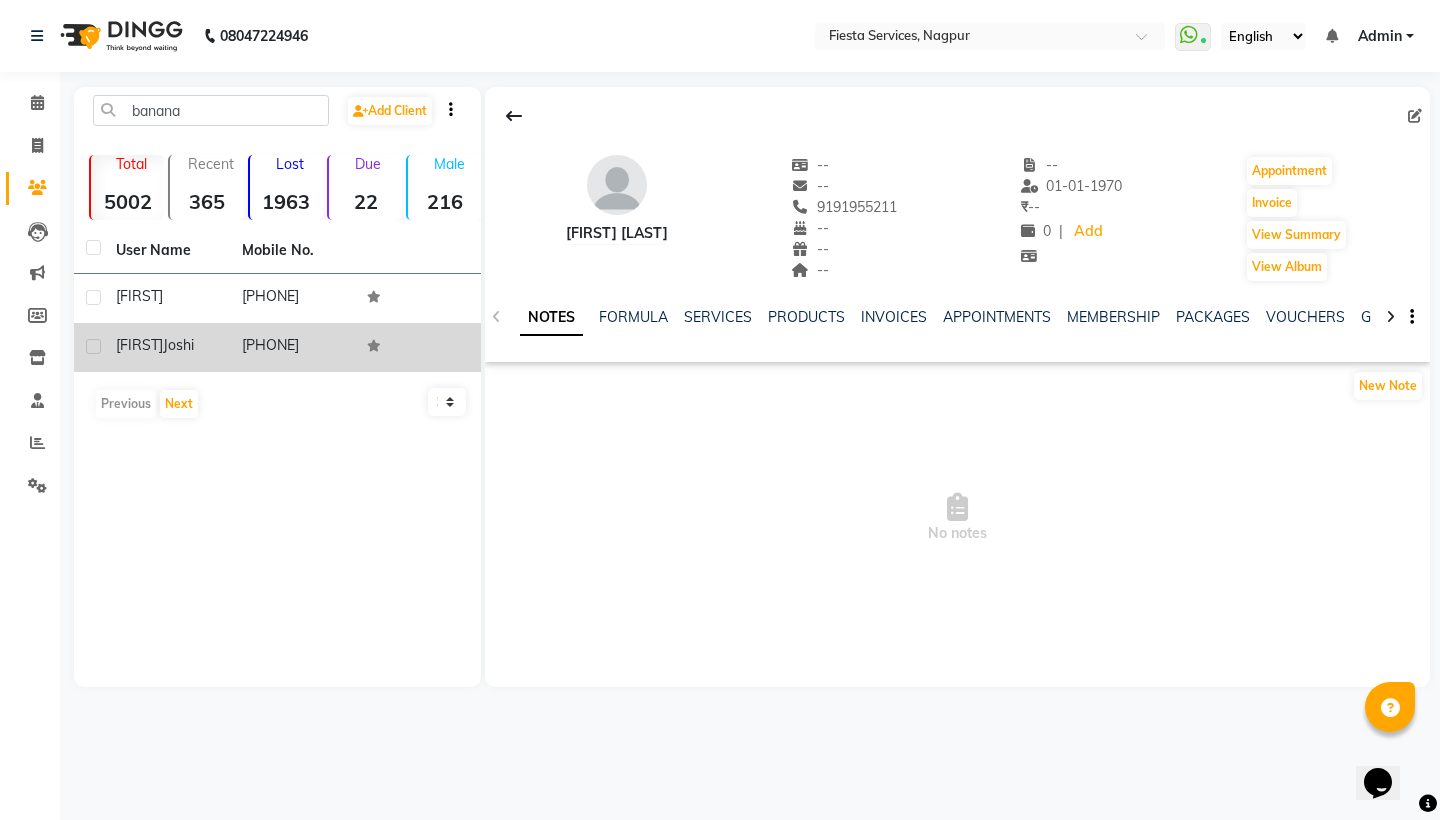drag, startPoint x: 230, startPoint y: 113, endPoint x: 92, endPoint y: 344, distance: 269.0818 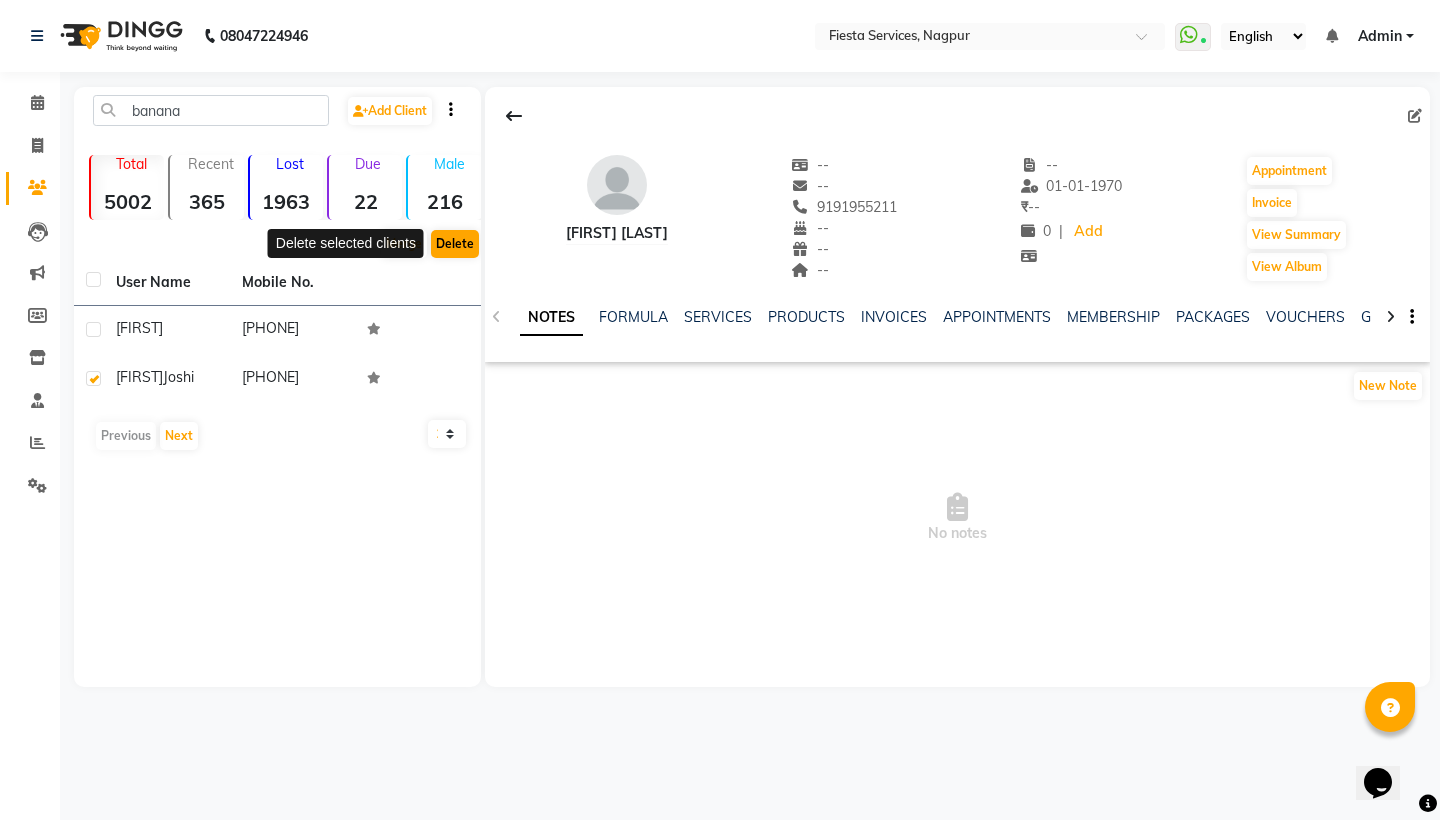 click on "Delete" 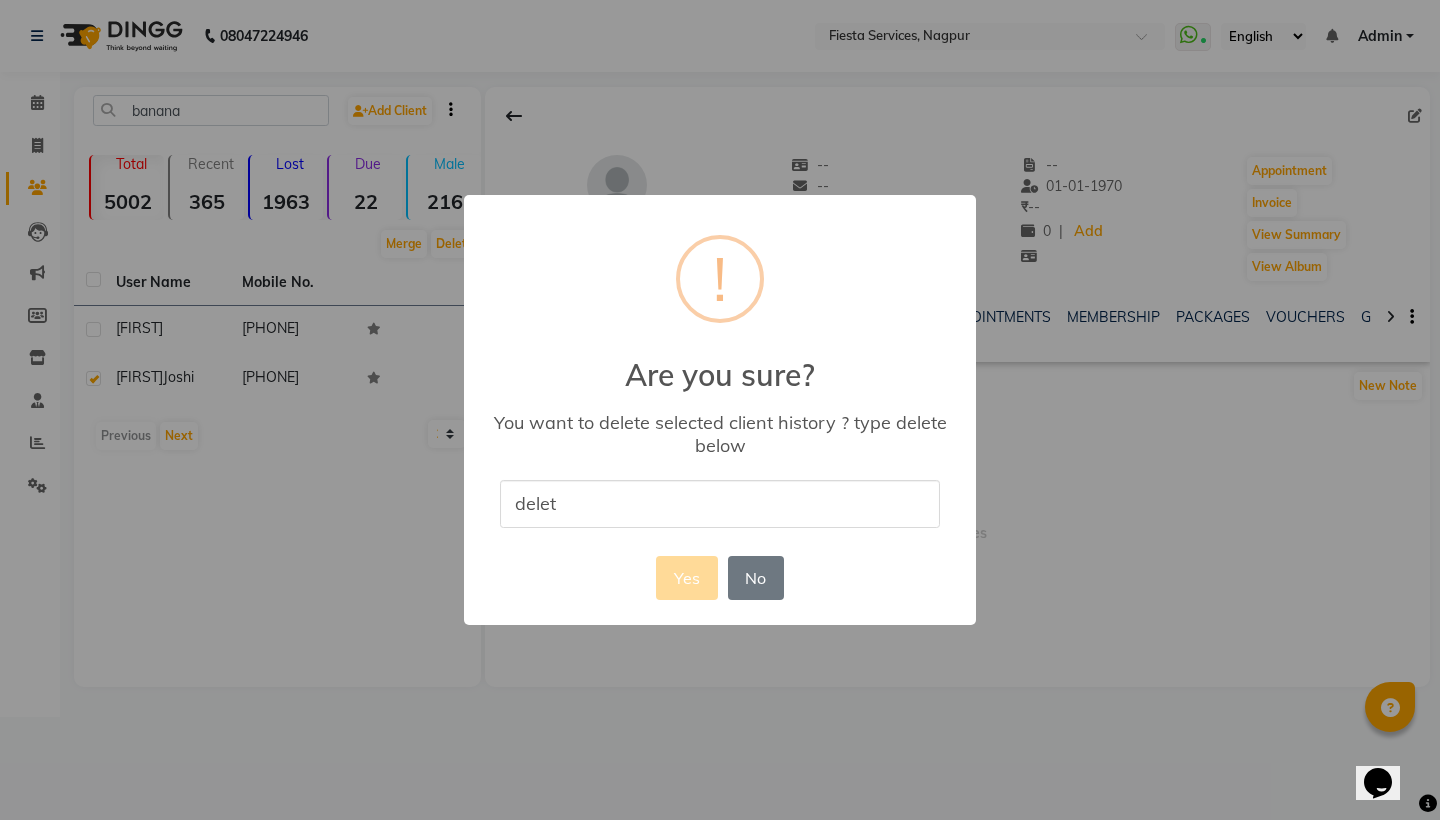 type on "delete" 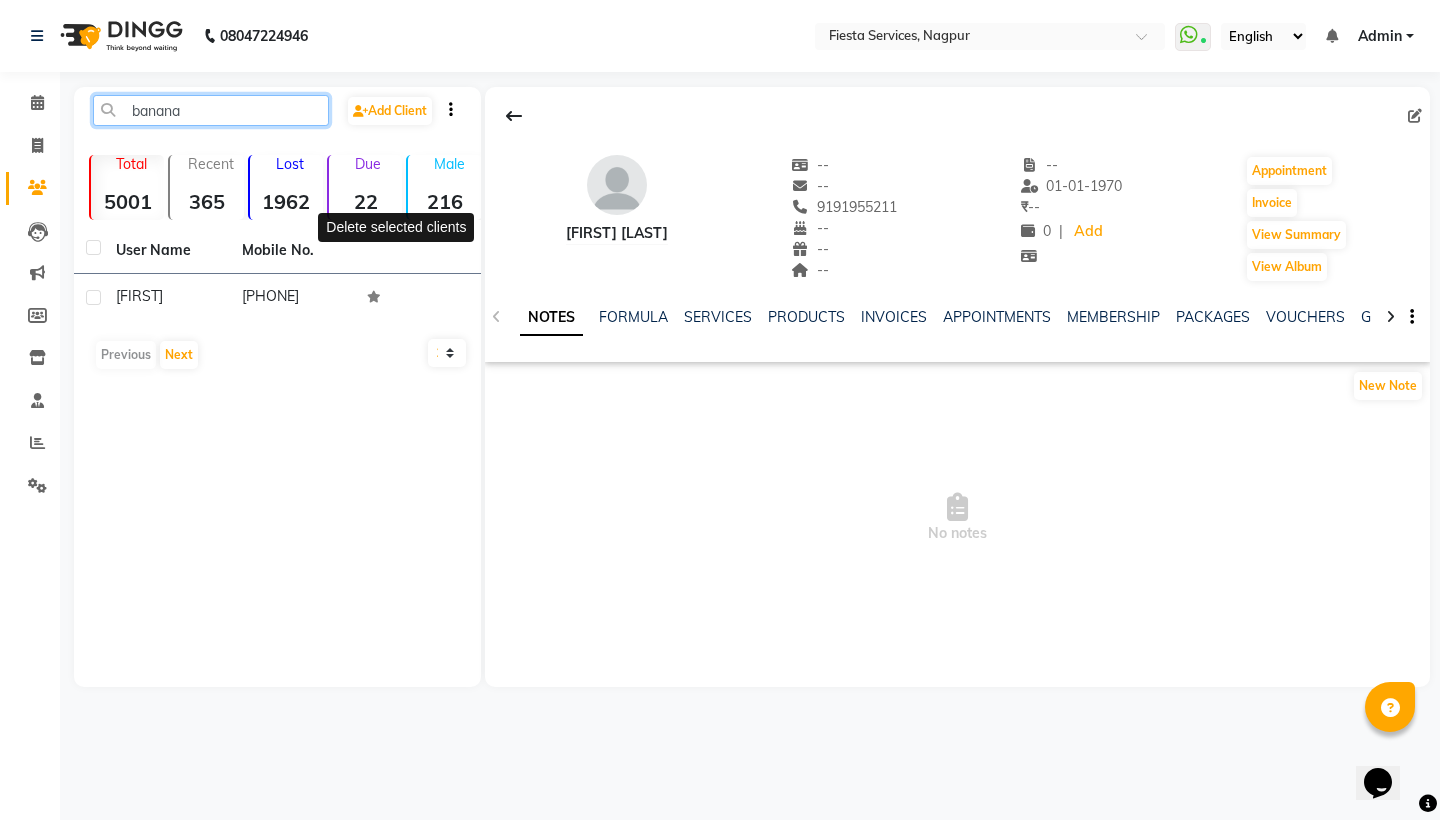 click on "banana" 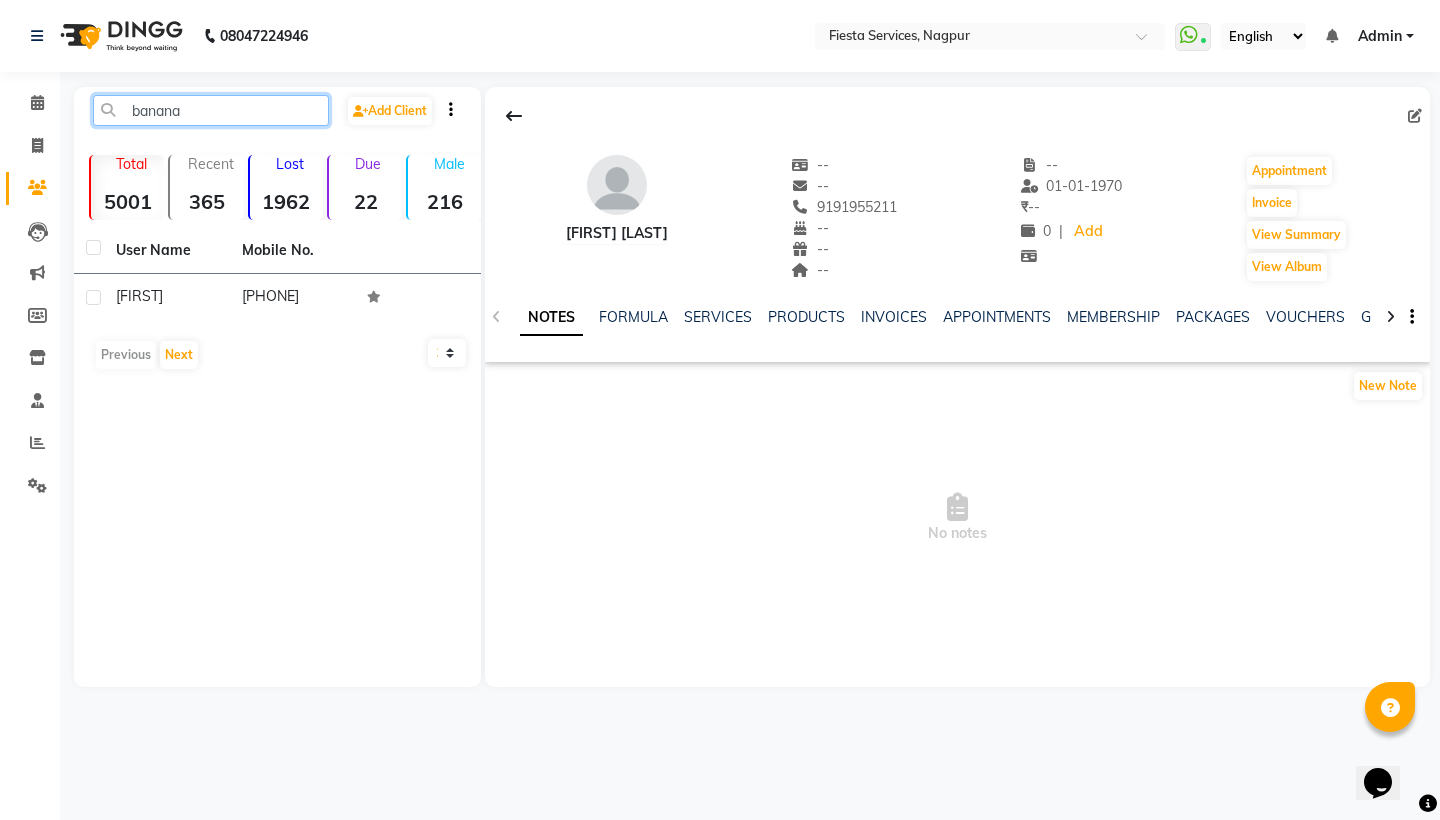 click on "banana" 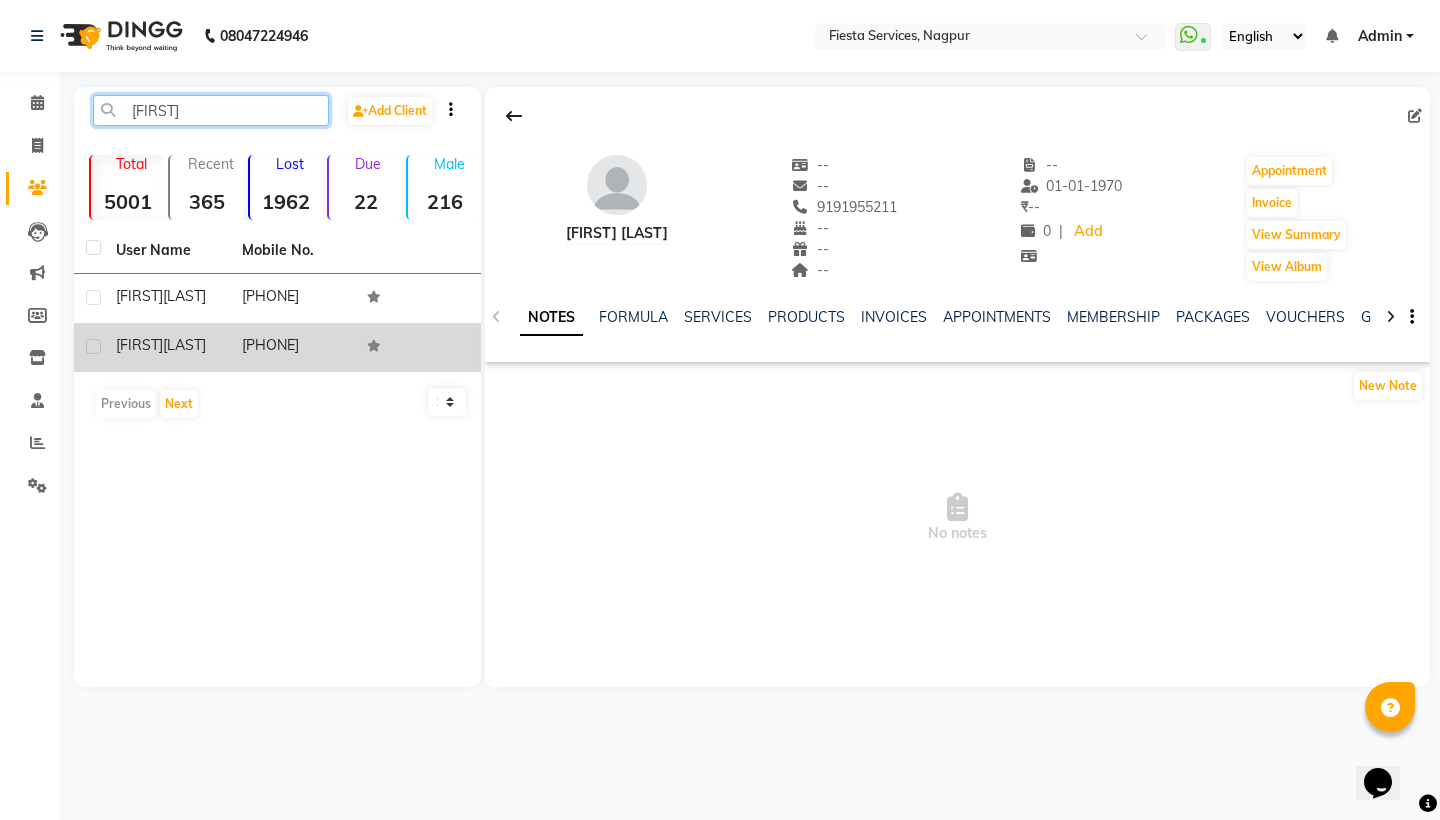 type on "[FIRST]" 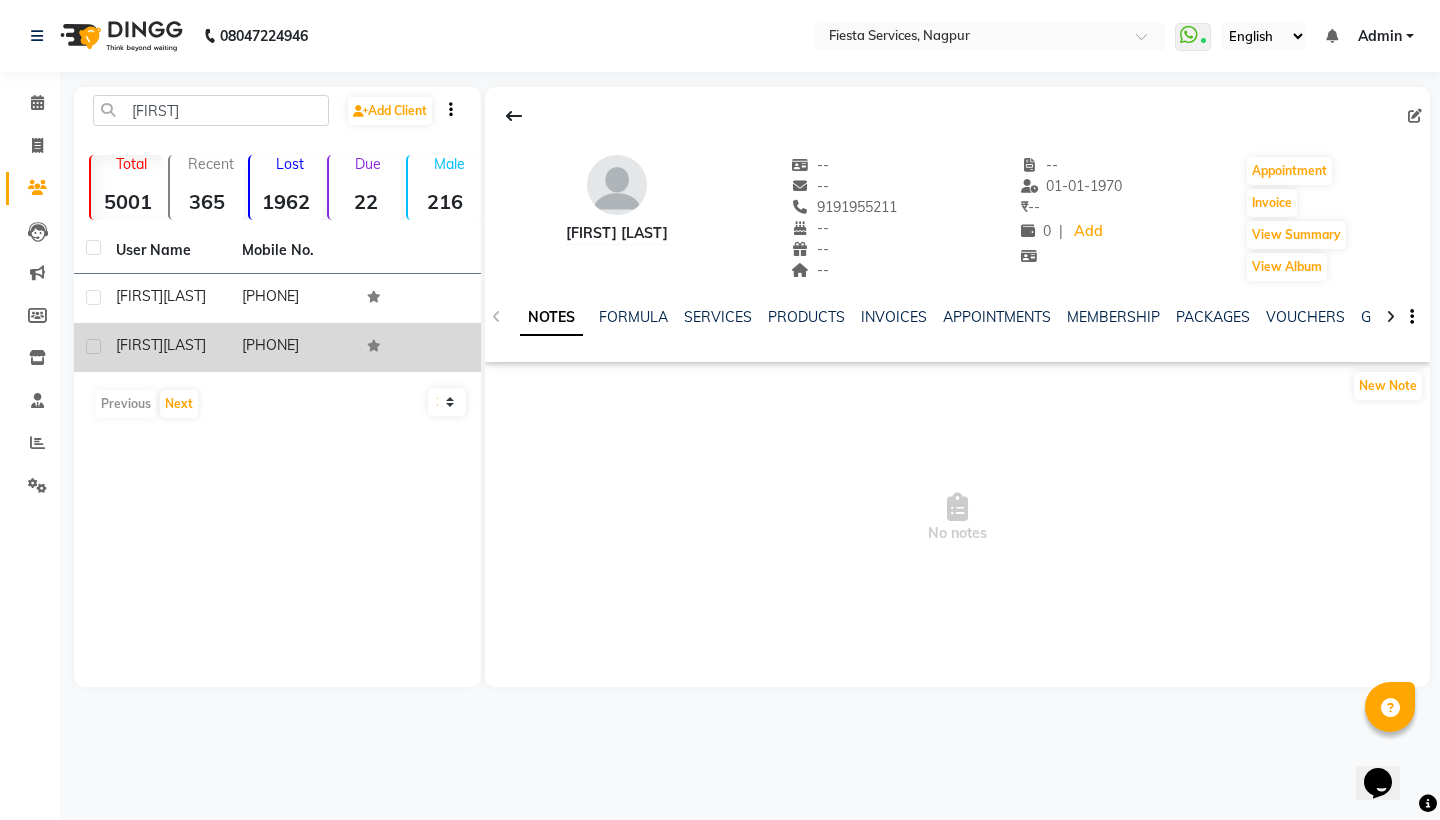 click on "[FIRST]" 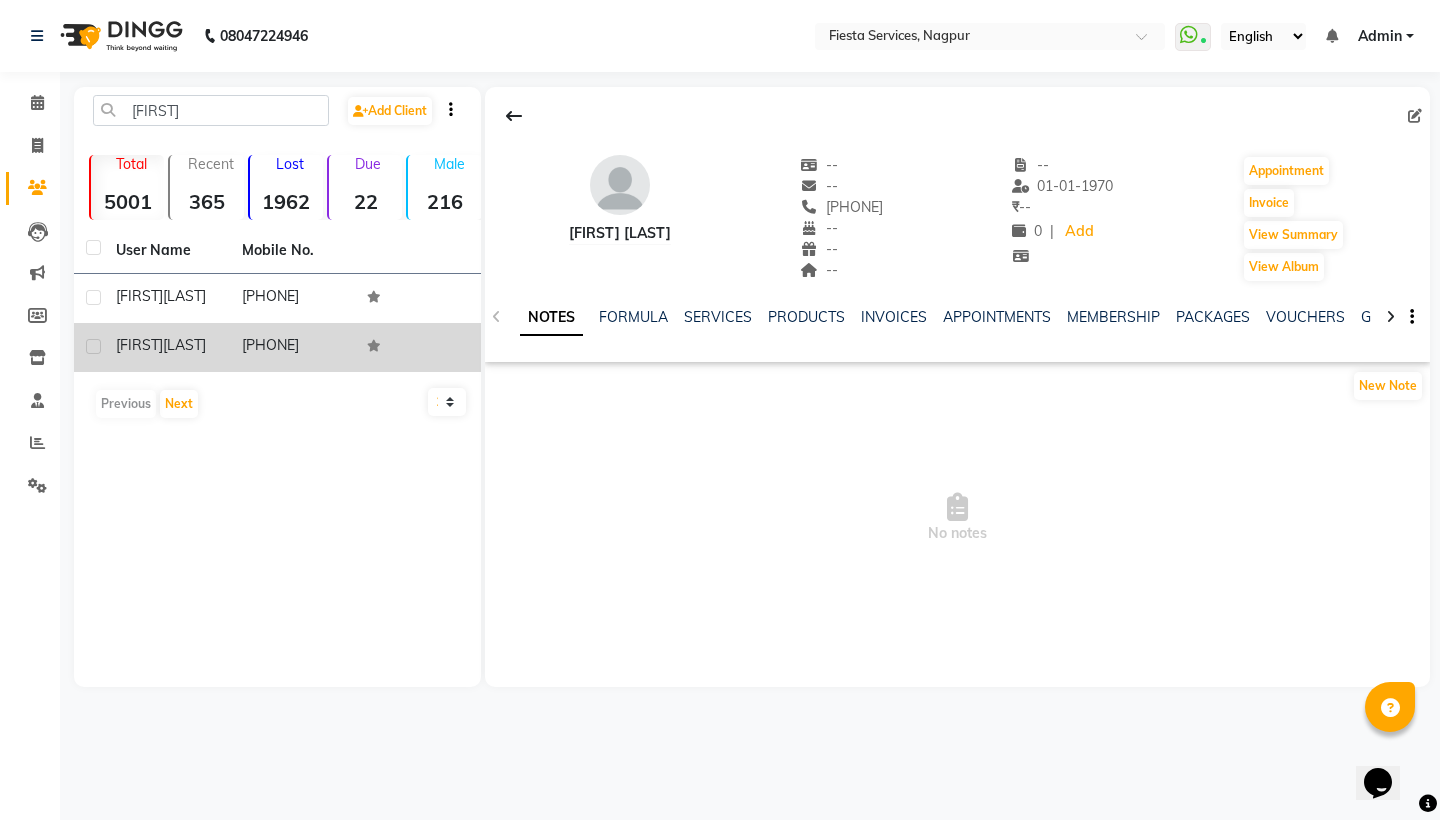 click 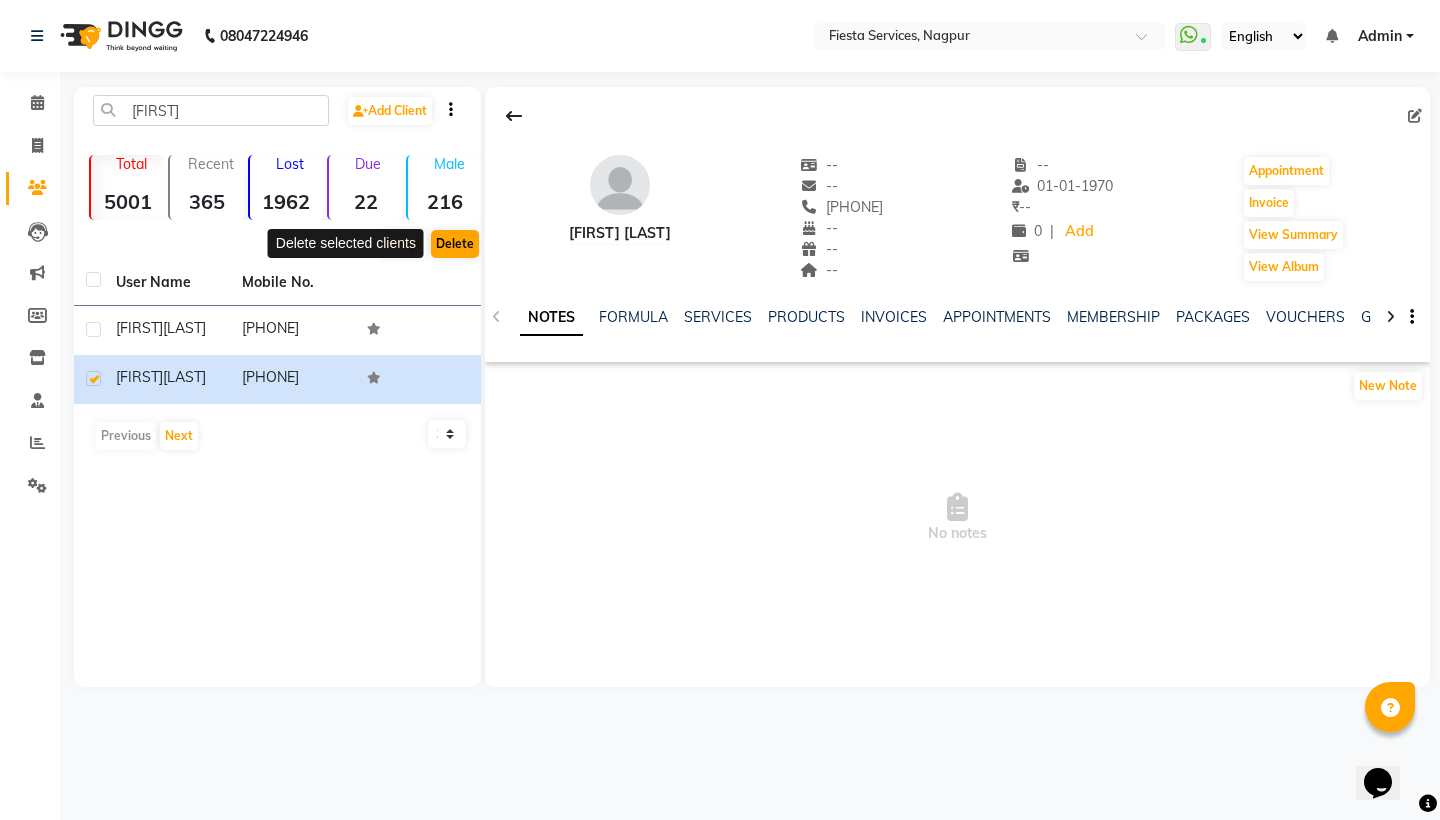 click on "Delete" 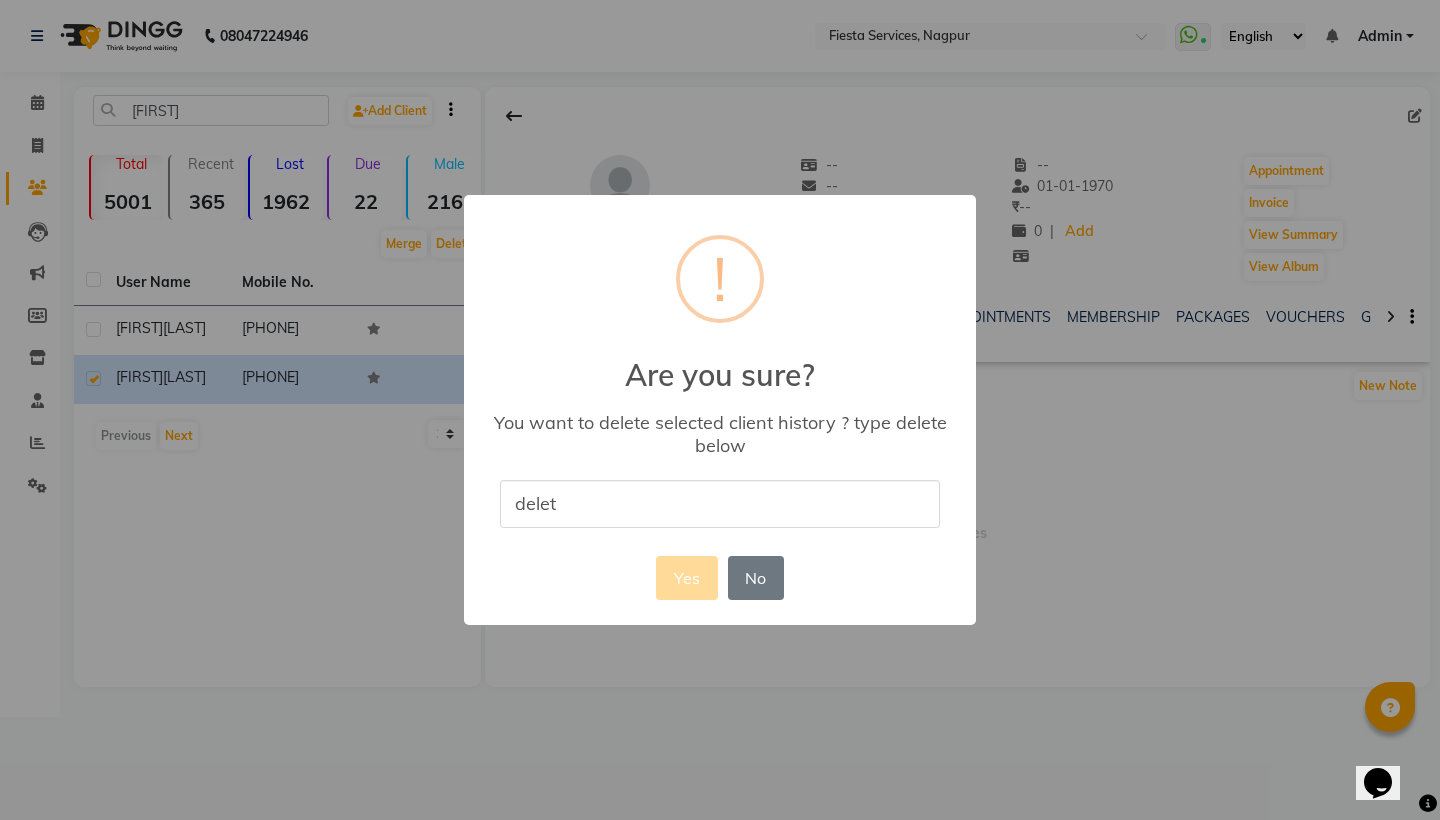 type on "delete" 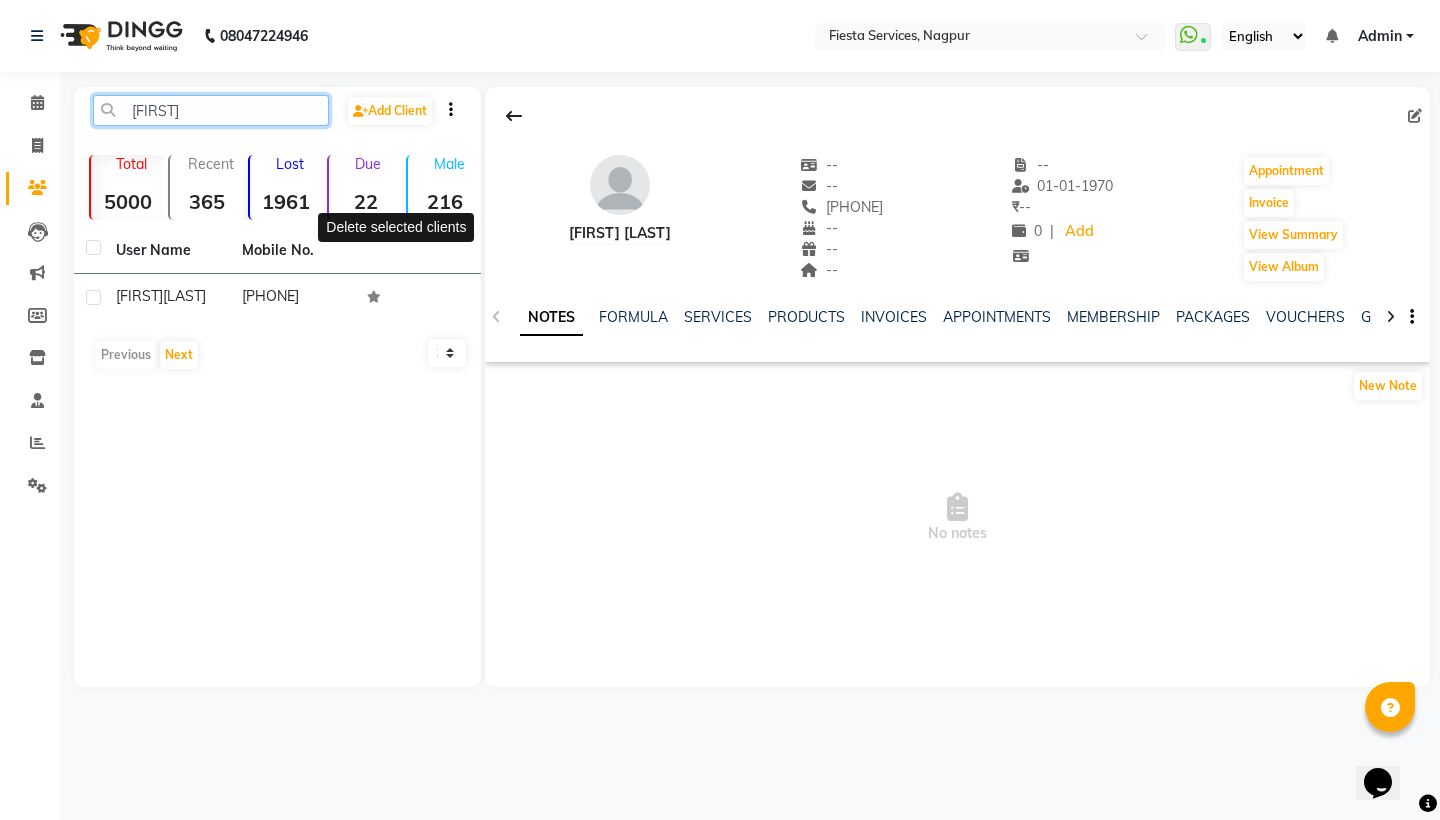 click on "[FIRST]" 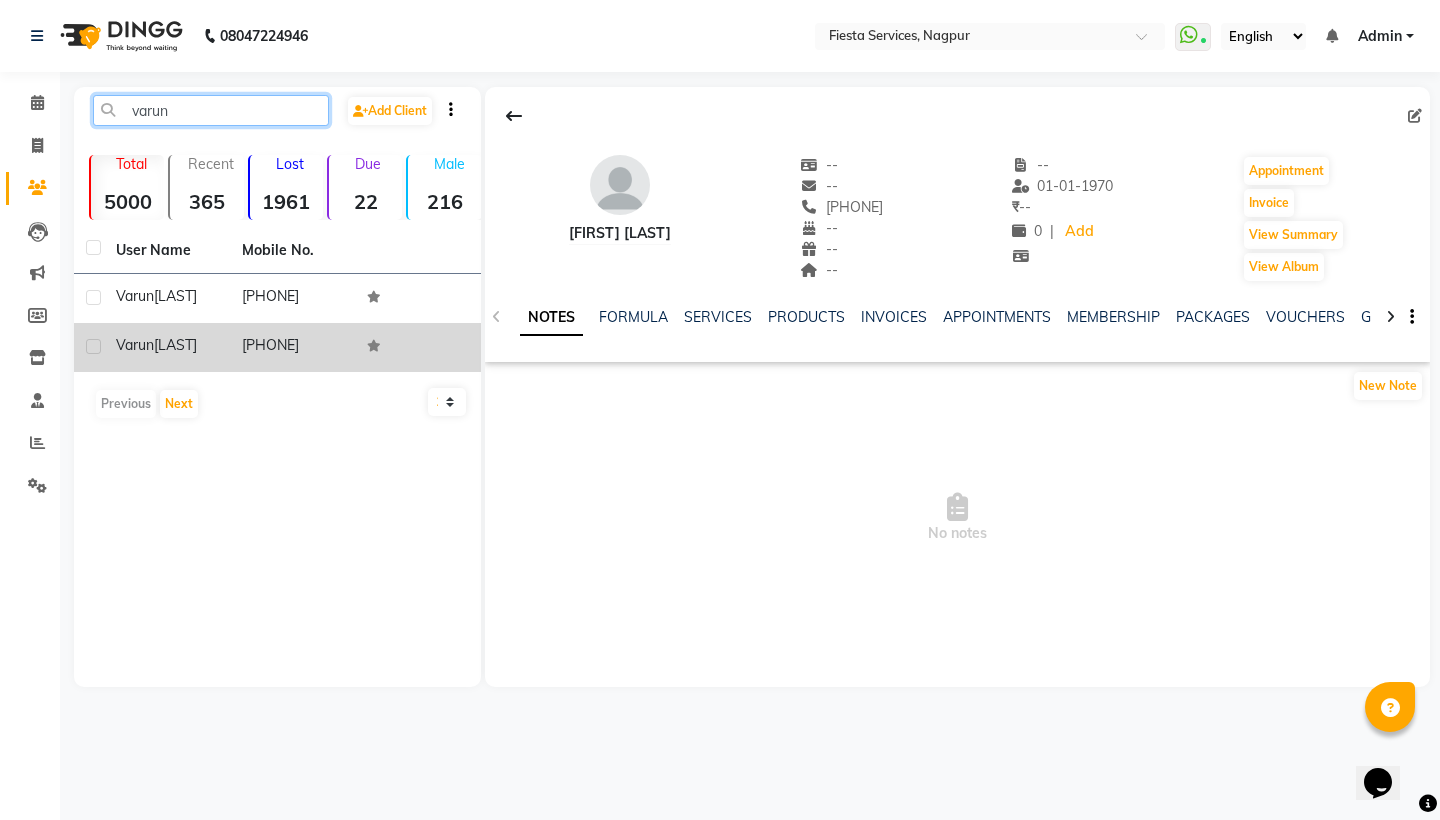 type on "varun" 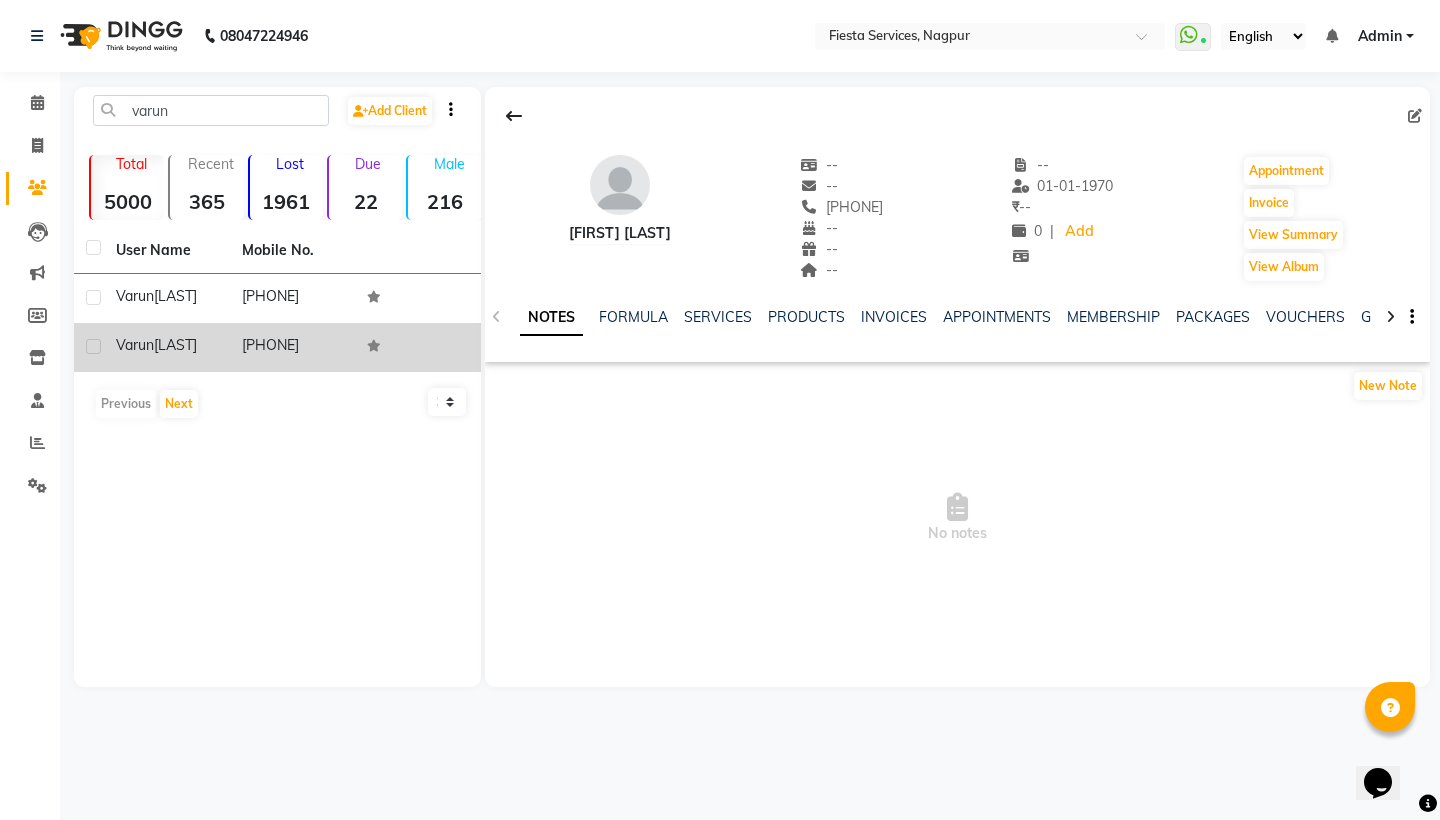 click on "[PHONE]" 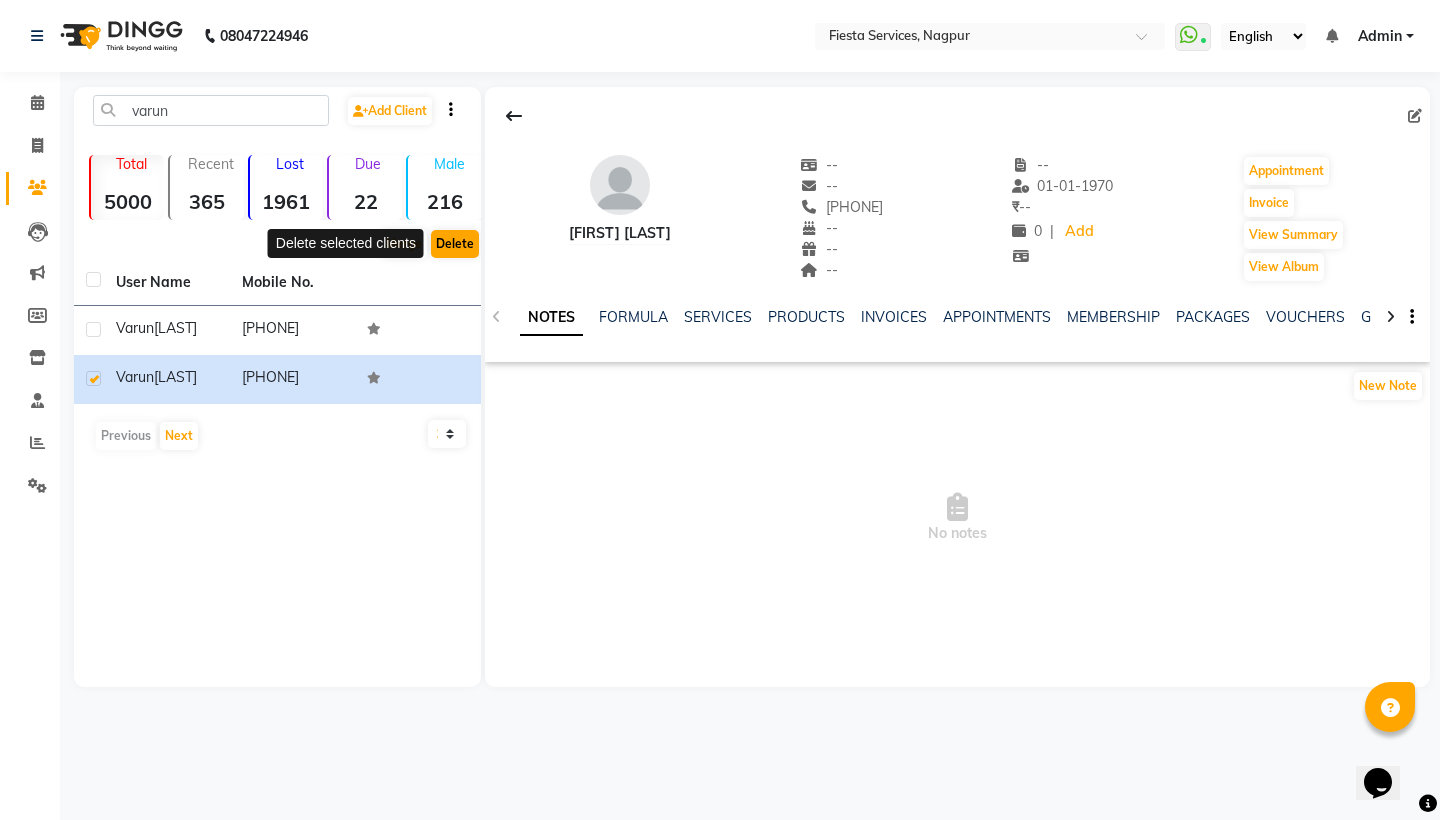 click on "Delete" 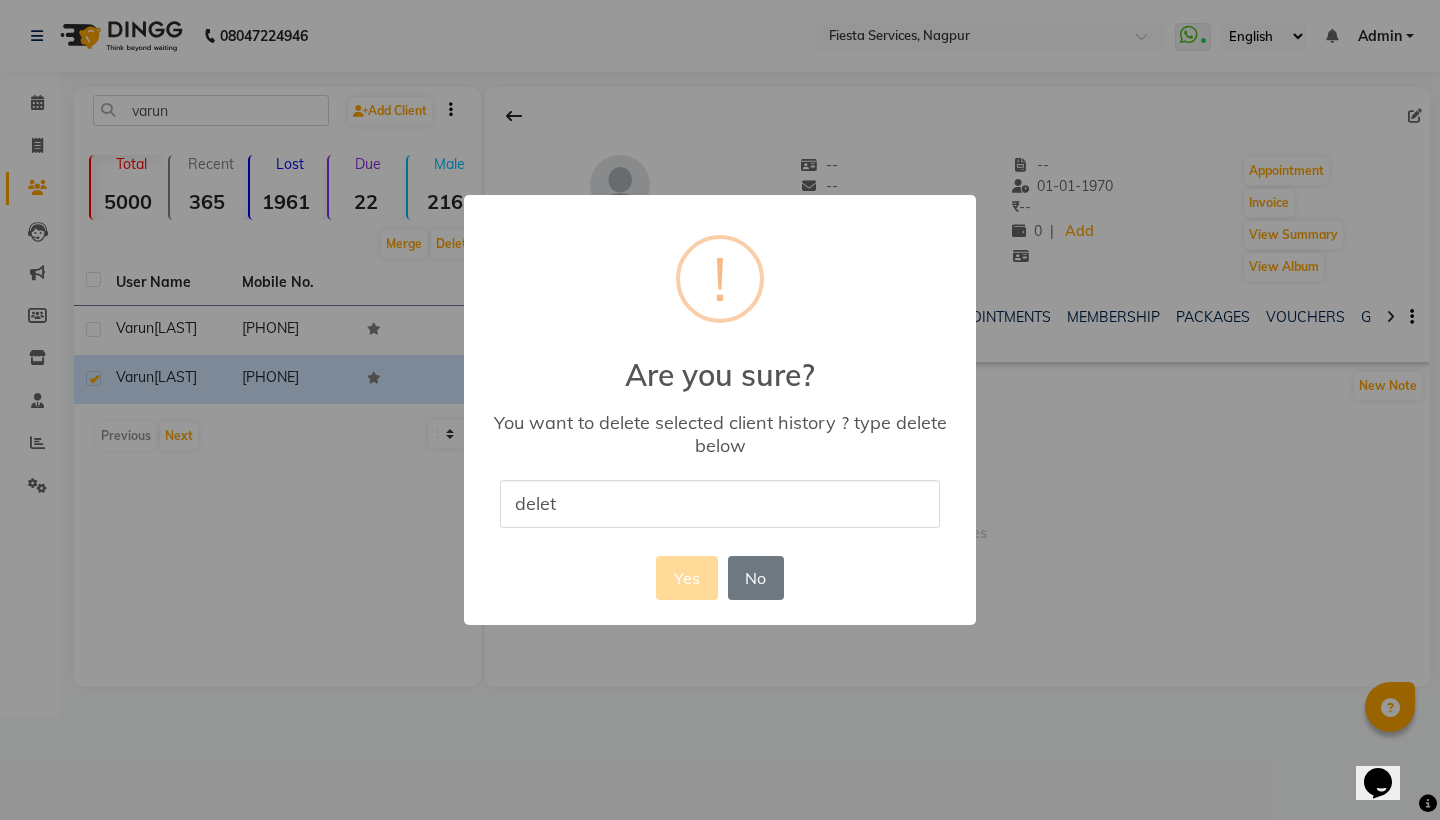 type on "delete" 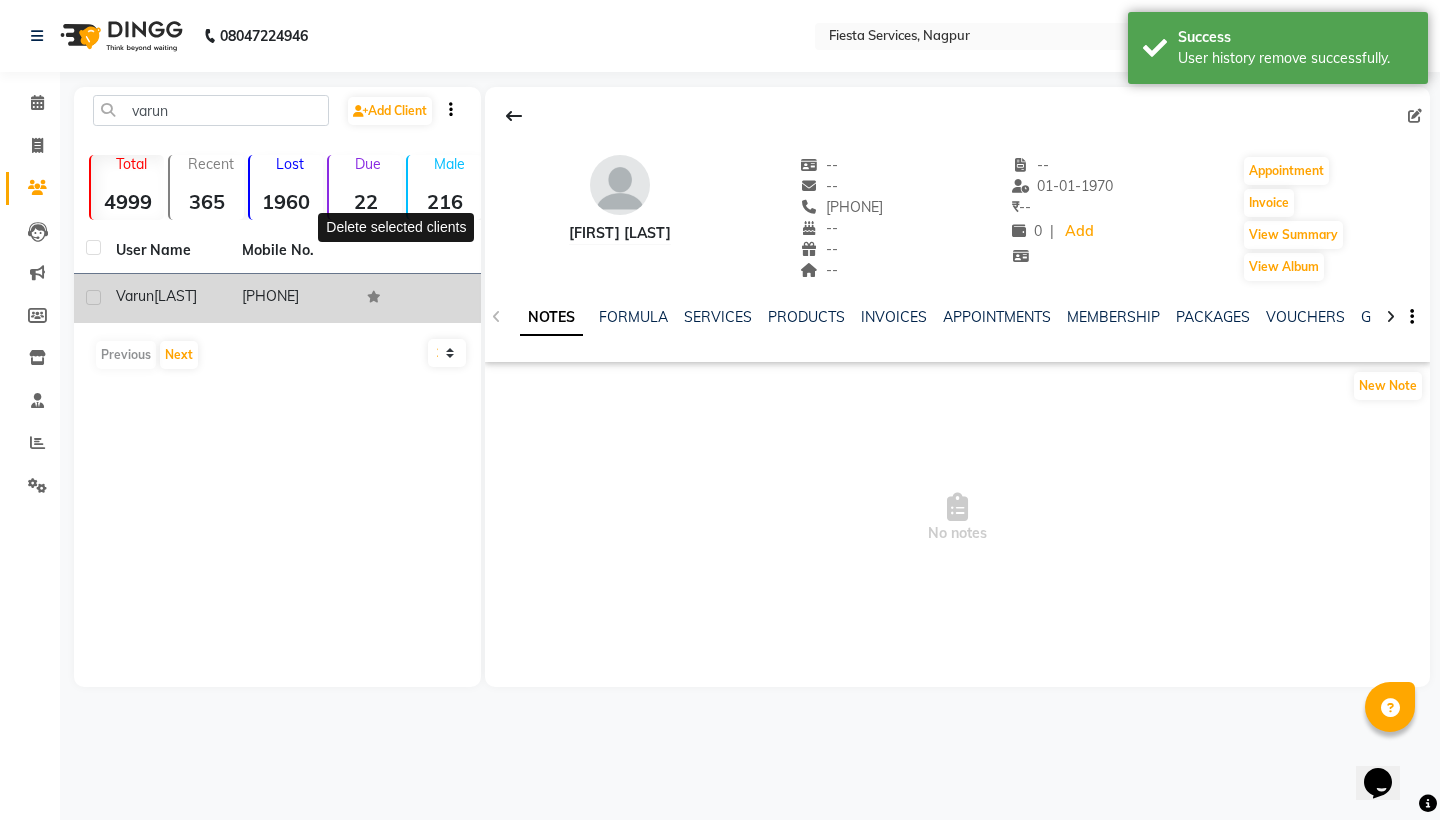 click on "[PHONE]" 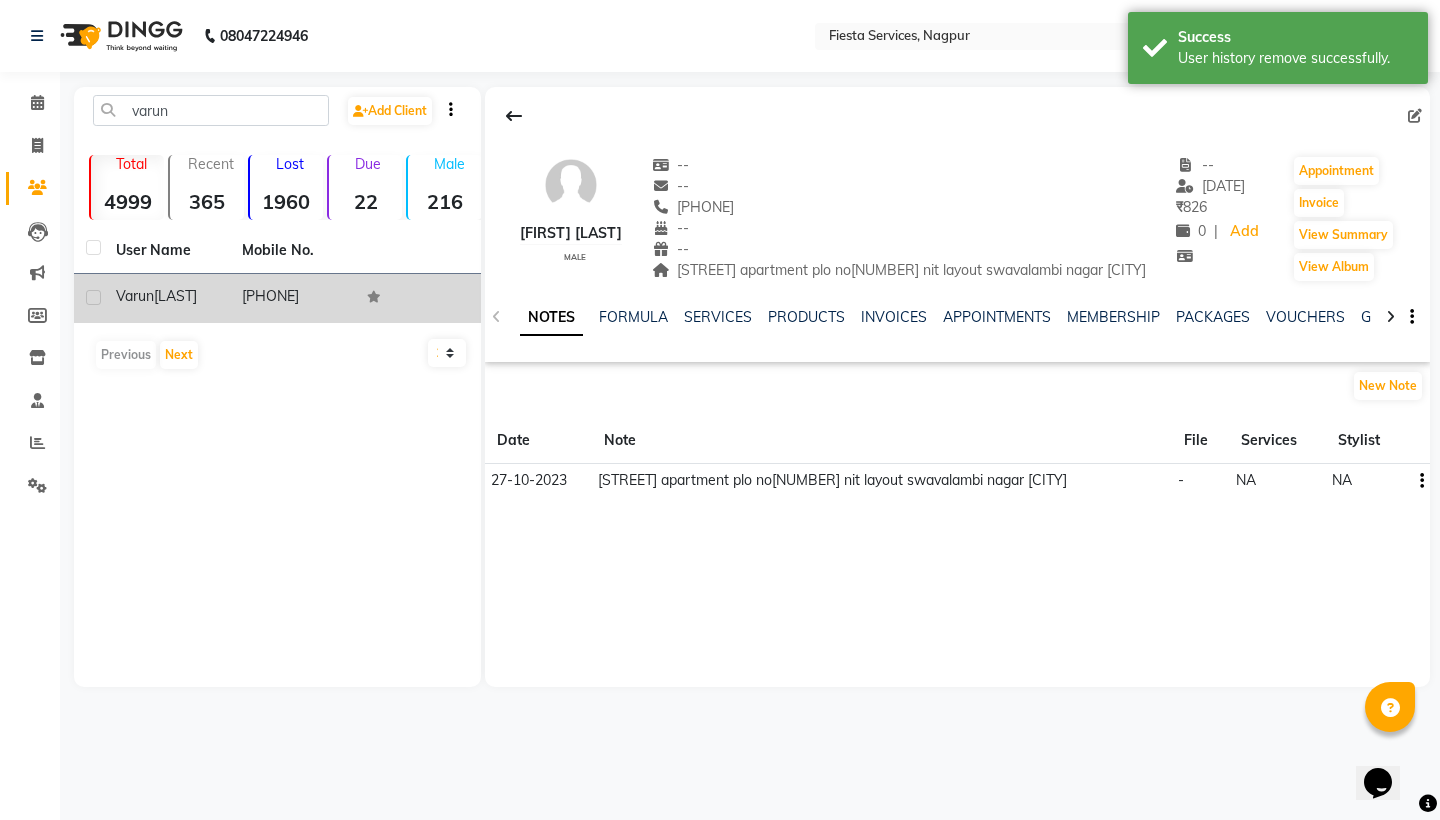 click on "[PHONE]" 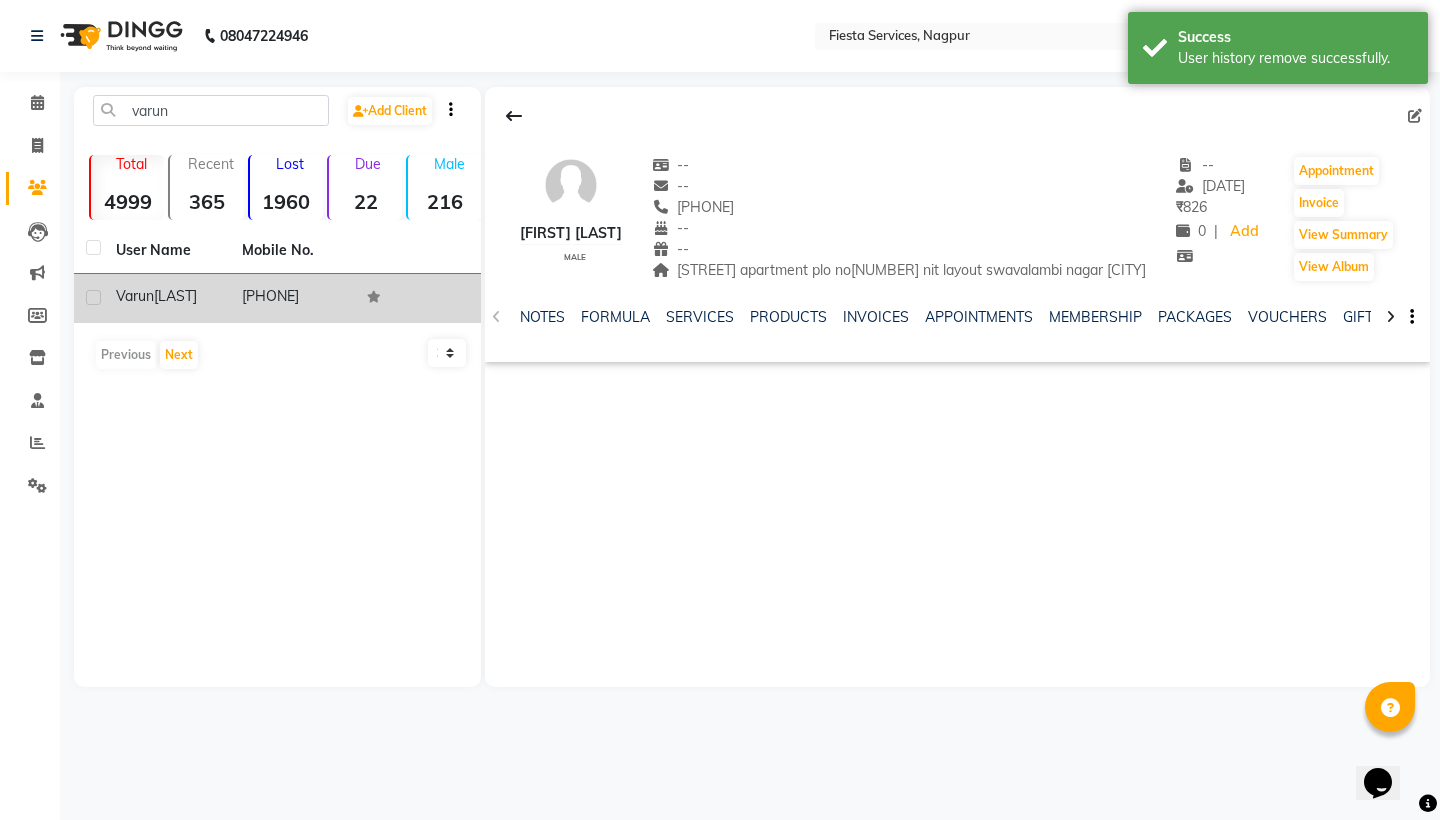 click on "[PHONE]" 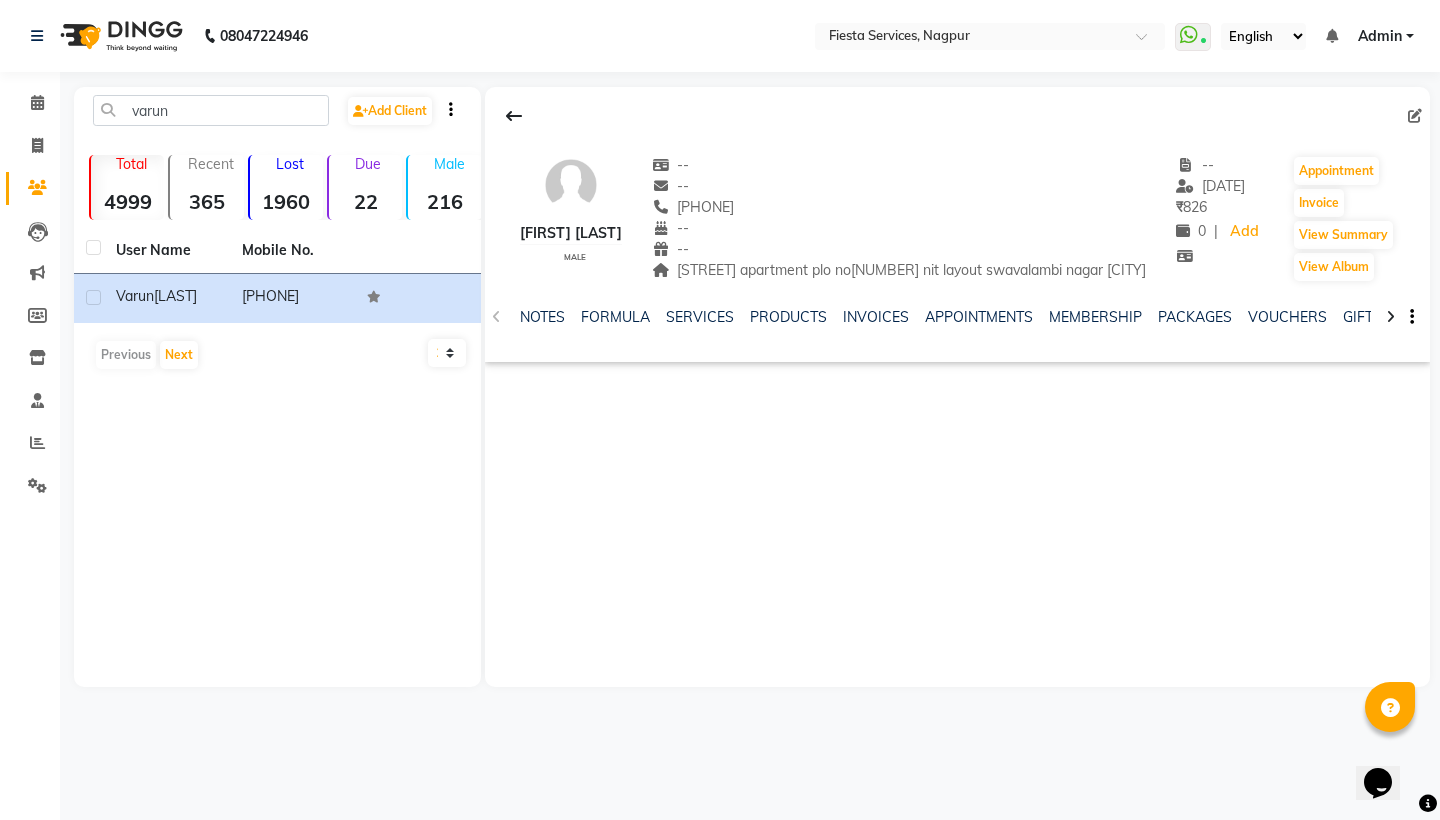 click on "[FIRST] Add Client" 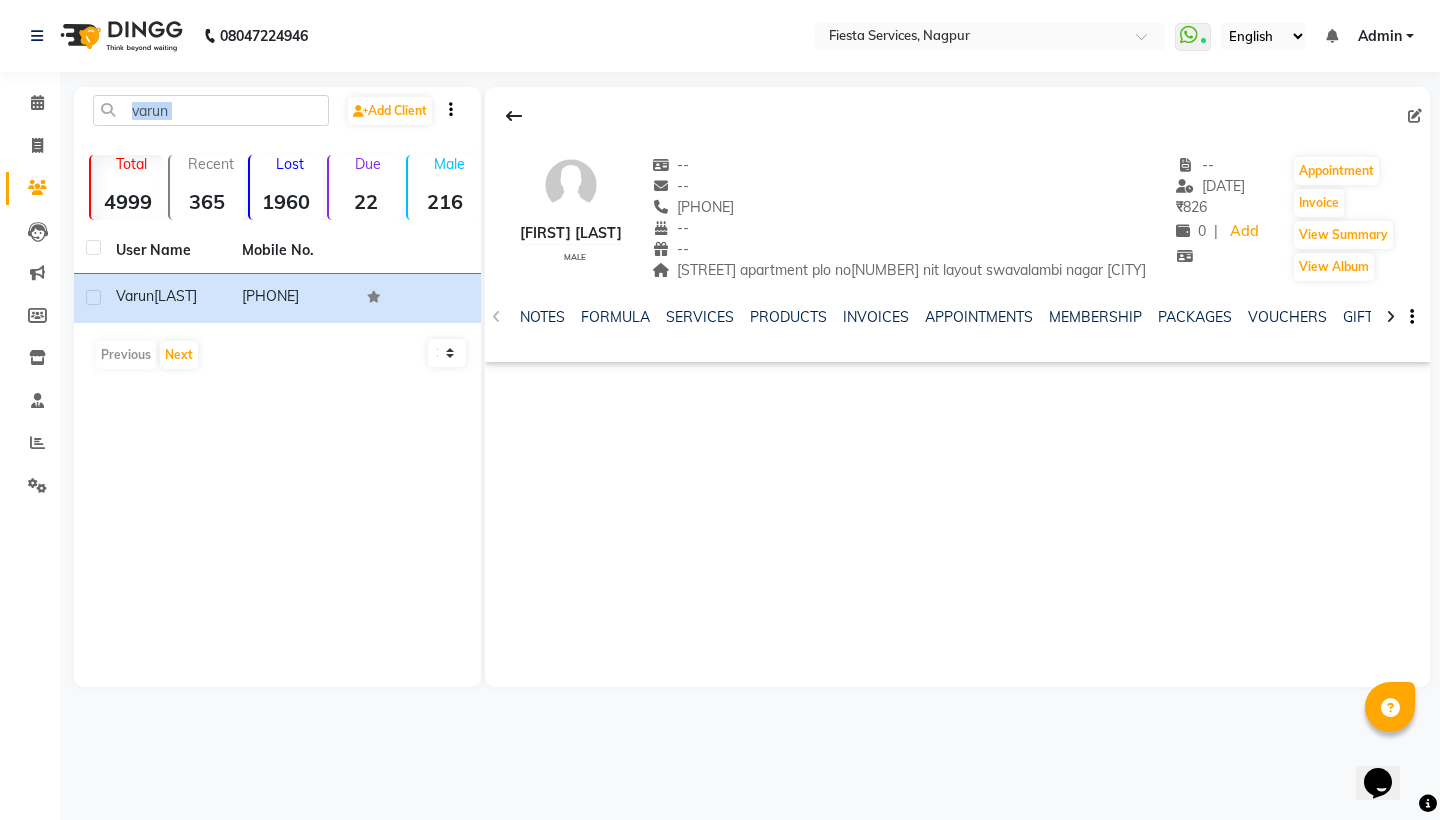 click on "[FIRST] Add Client" 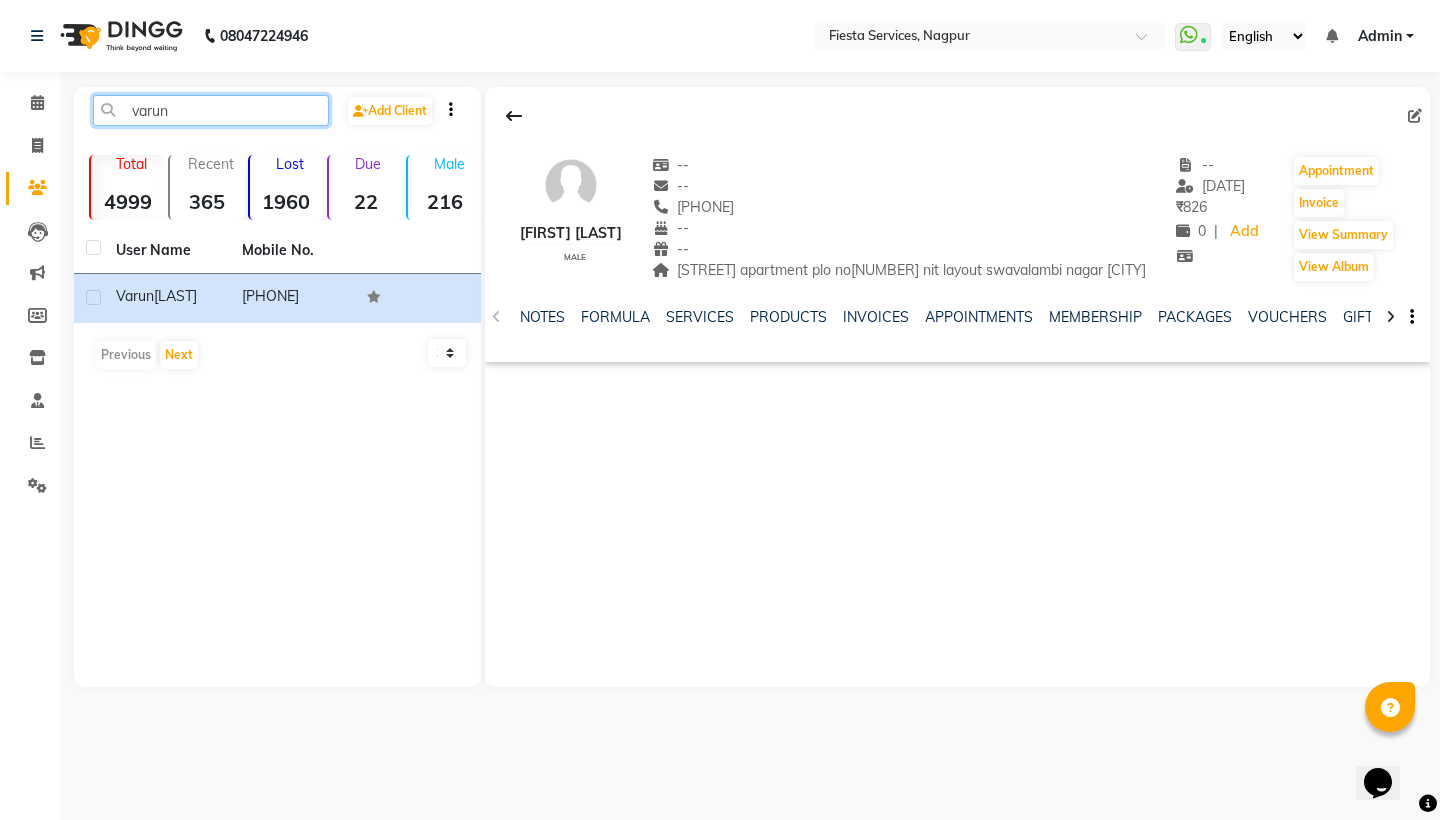 click on "varun" 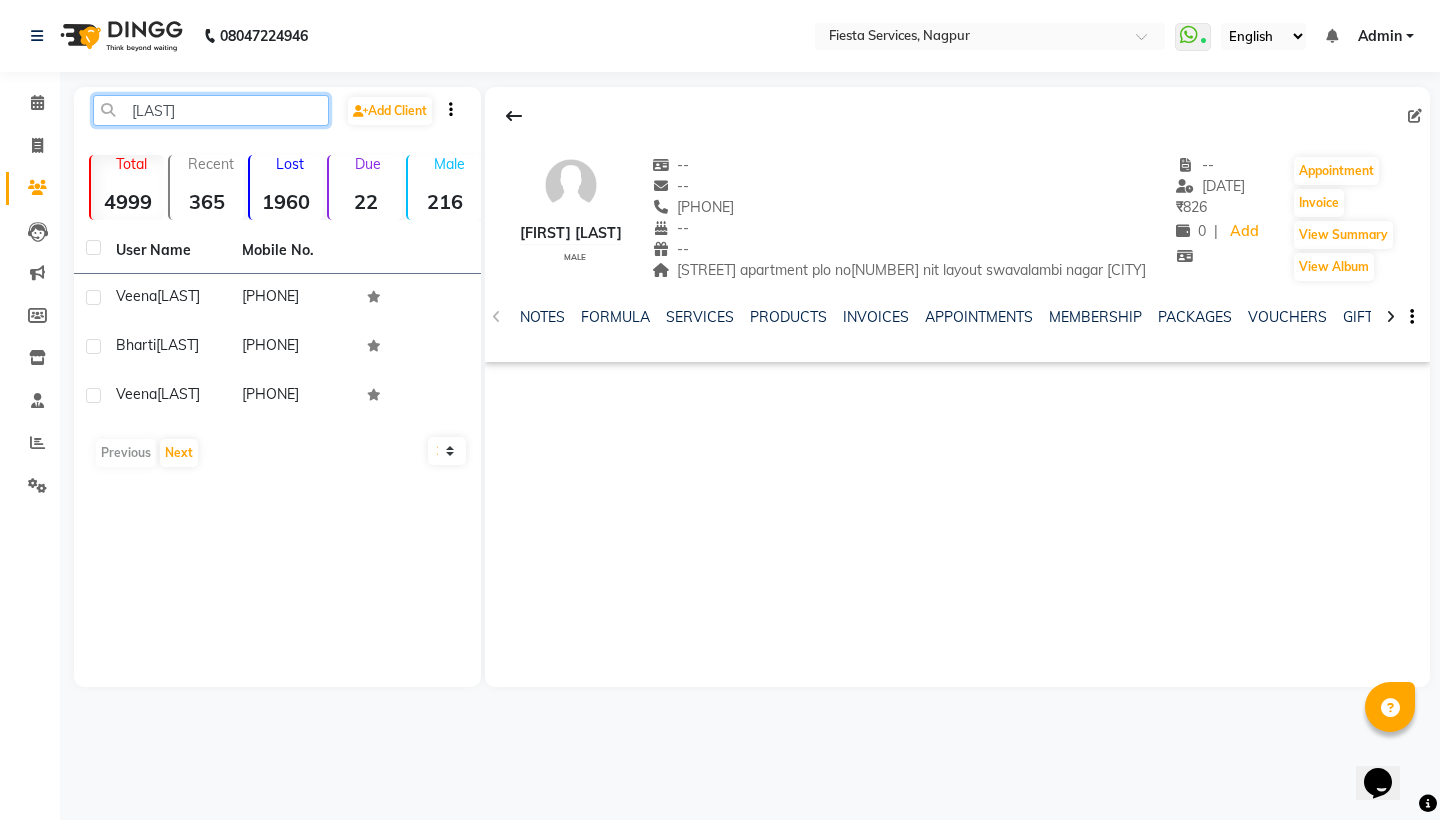 type on "[LAST]" 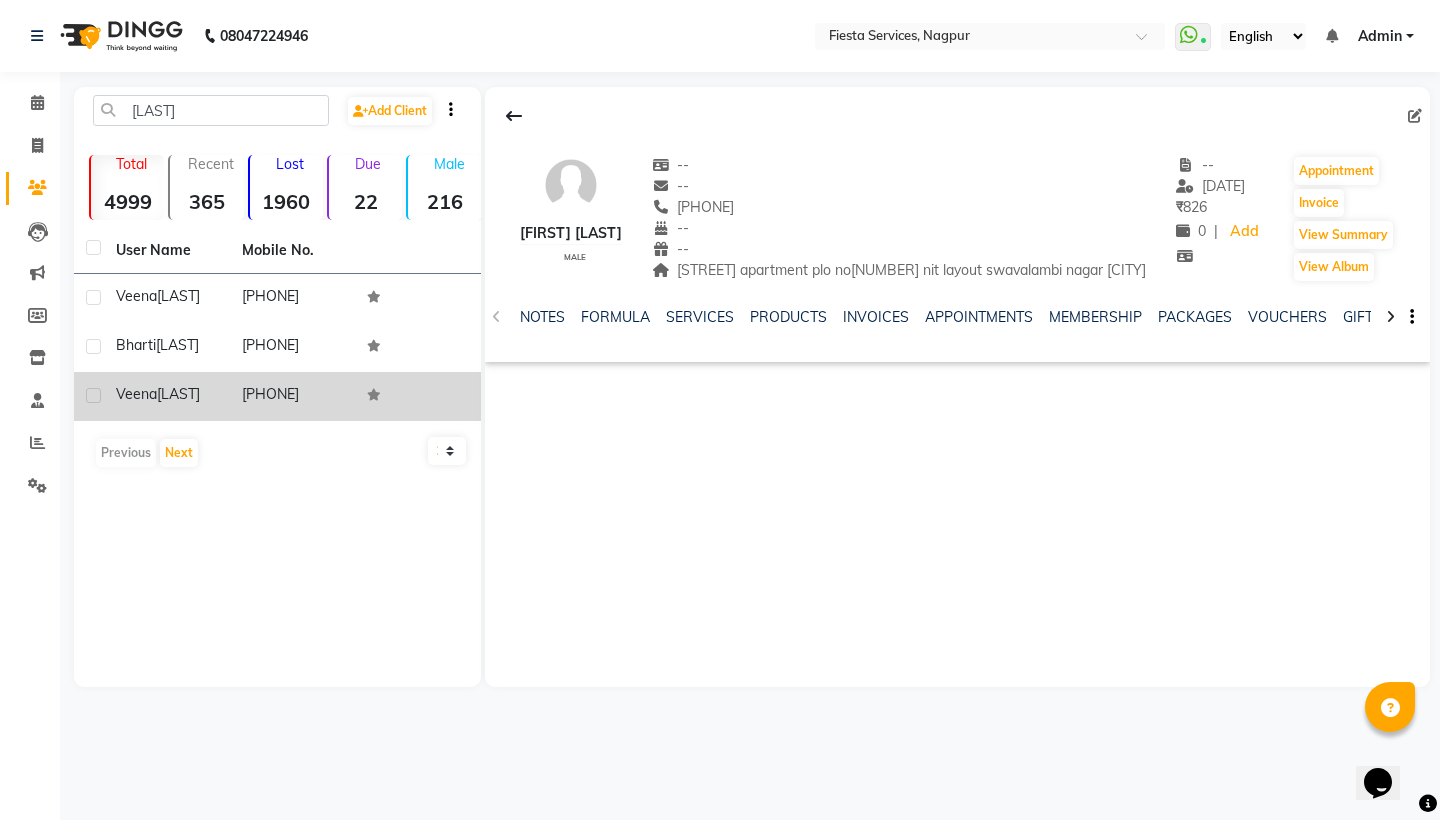 drag, startPoint x: 225, startPoint y: 109, endPoint x: 96, endPoint y: 396, distance: 314.65854 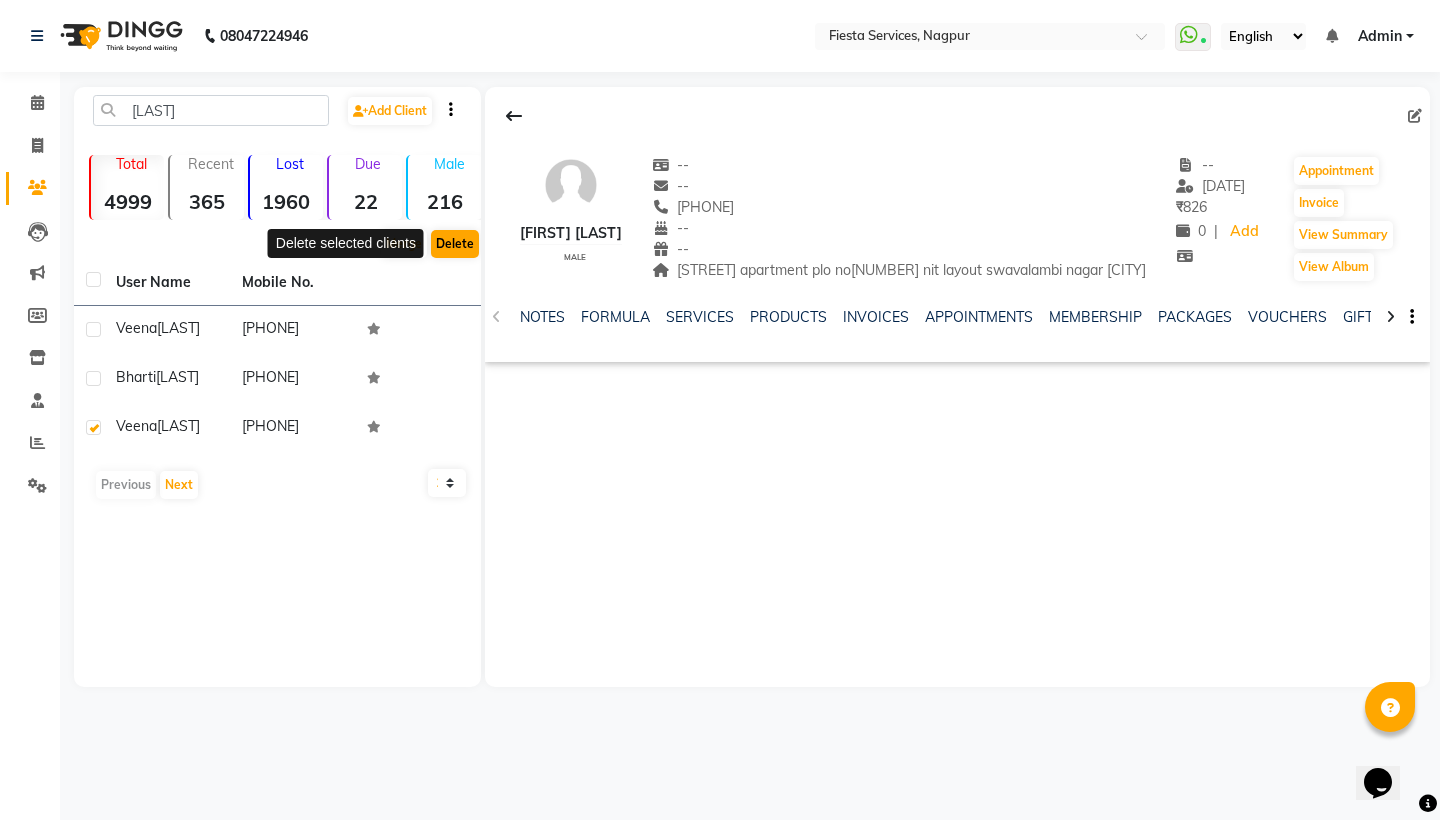click on "Delete" 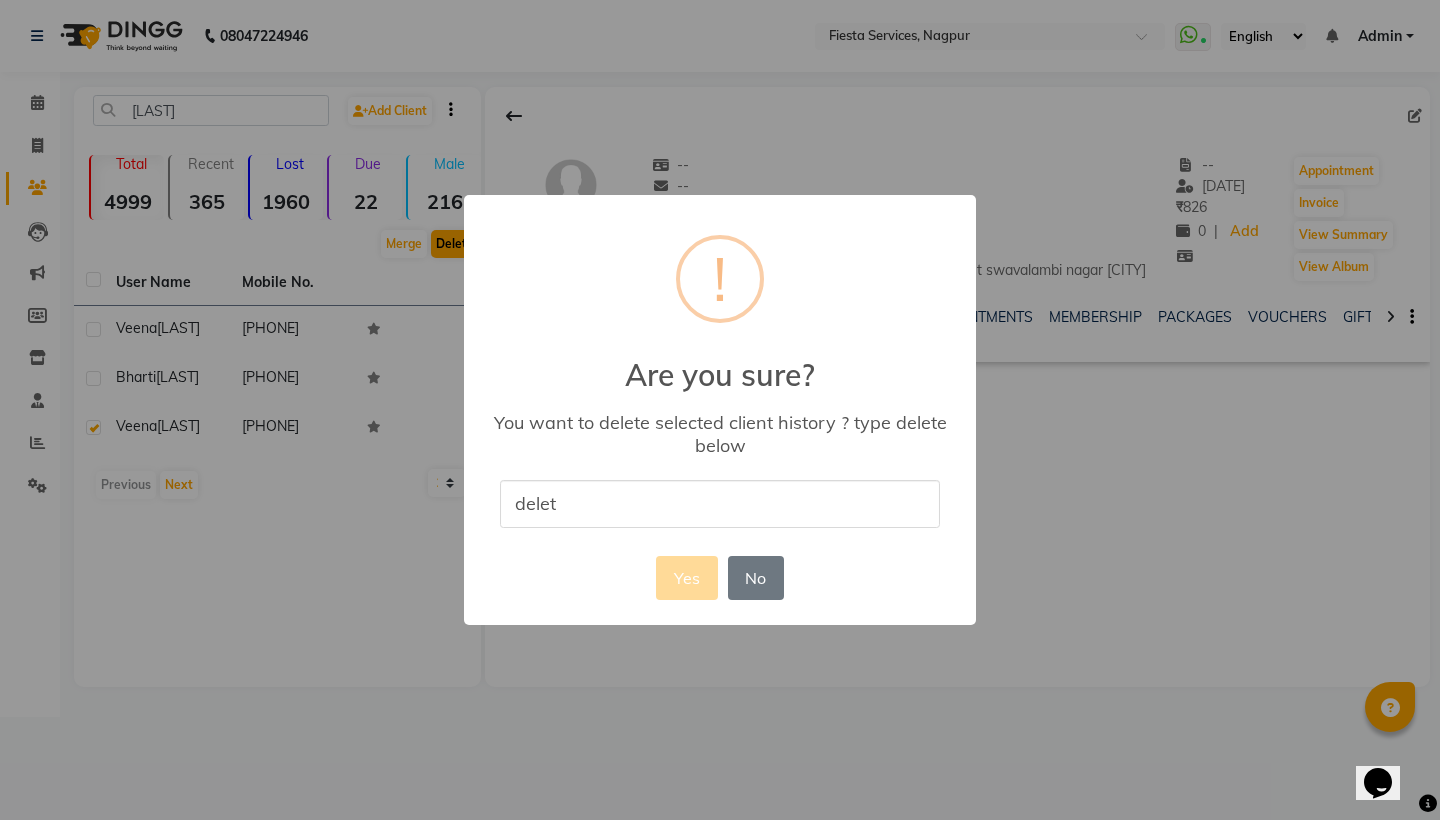 type on "delete" 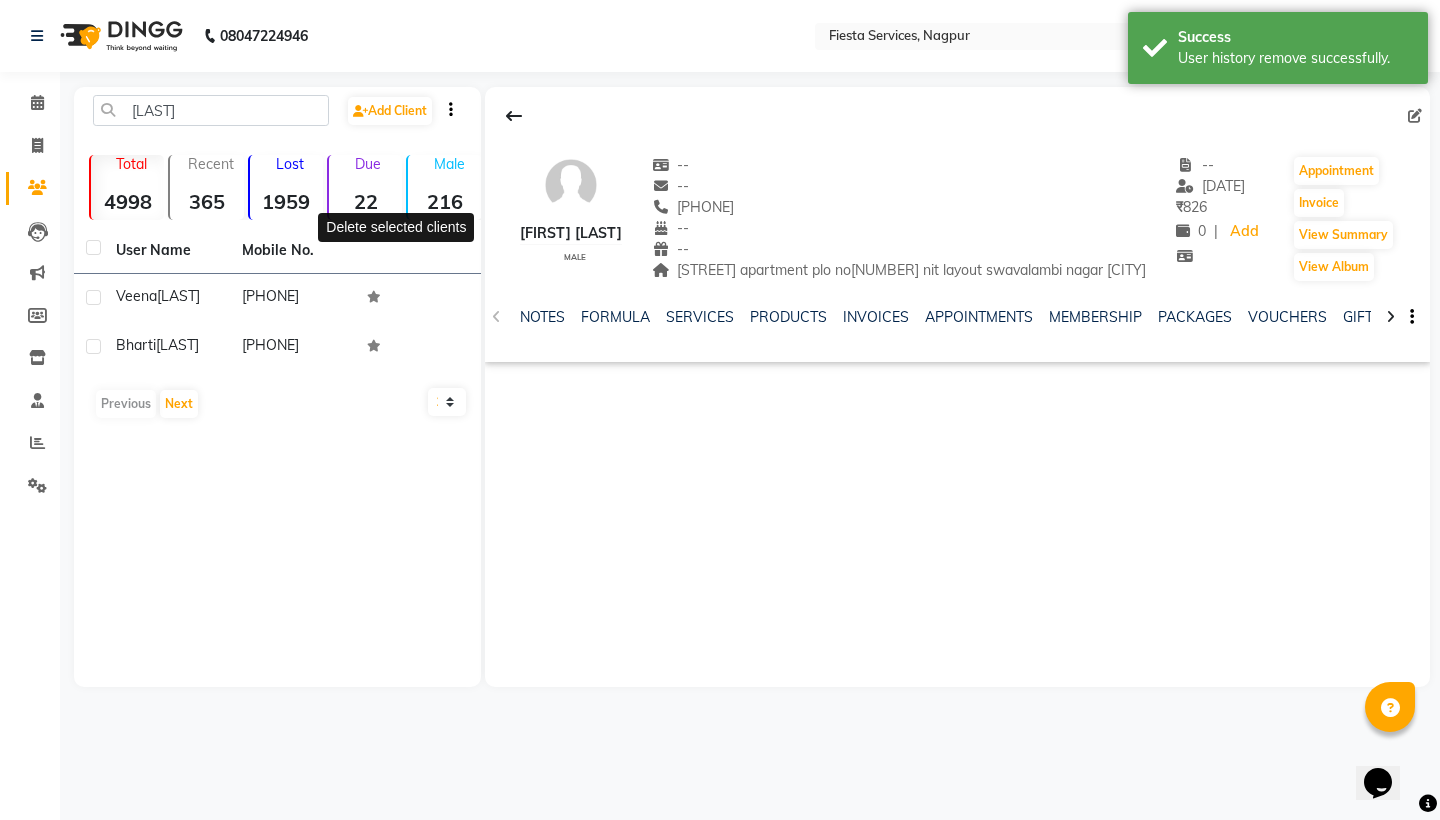 click on "[PHONE] Select Location × Fiesta Services, [CITY] WhatsApp Status ✕ Status: Connected Most Recent Message: [DATE] [TIME] Recent Service Activity: [DATE] [TIME] English ENGLISH Español العربية मराठी हिंदी ગુજરાતી தமிழ் 中文 Notifications nothing to show Admin Manage Profile Change Password Sign out Version:[NUMBER].[NUMBER].[NUMBER]" 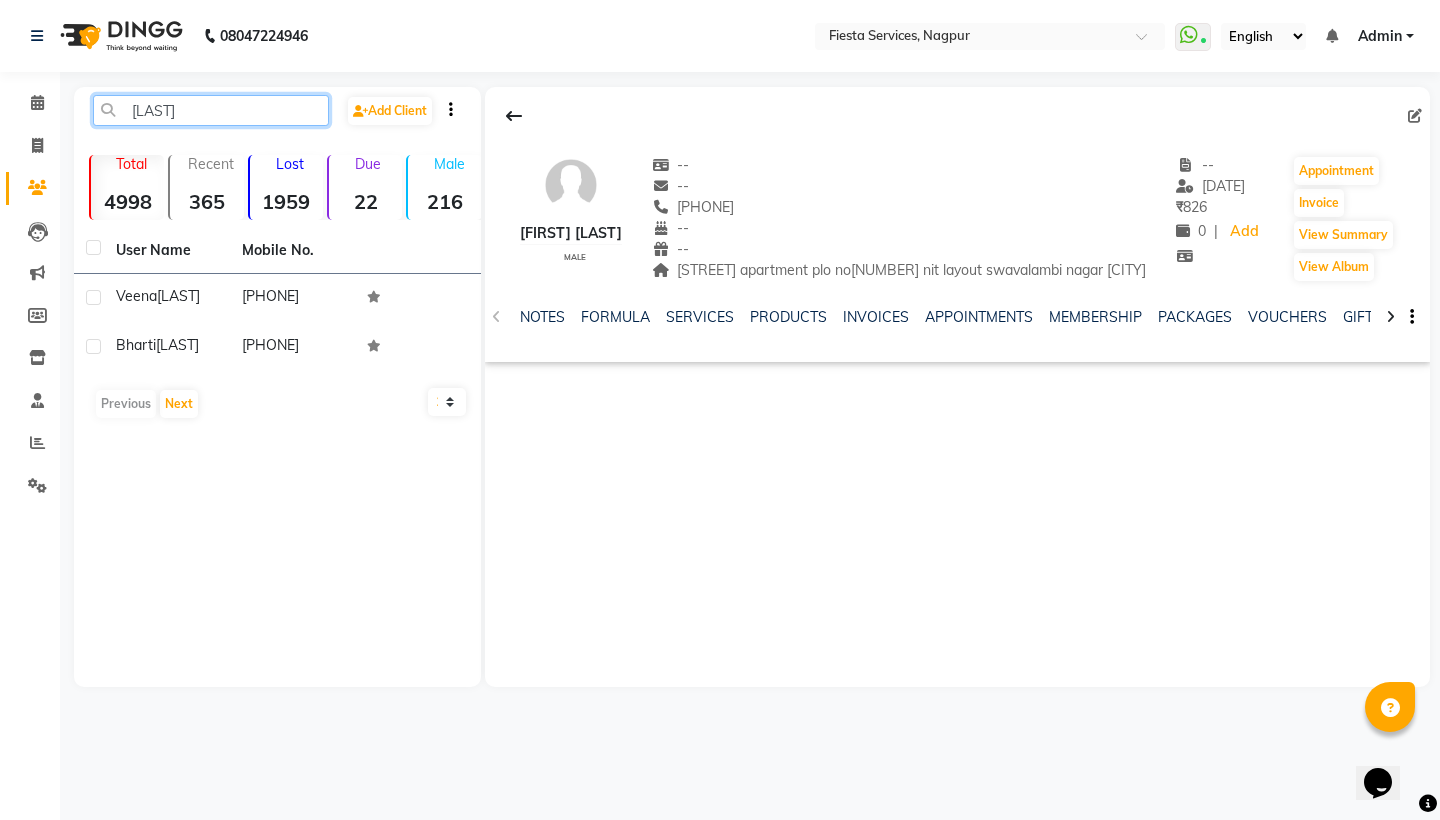 click on "[LAST]" 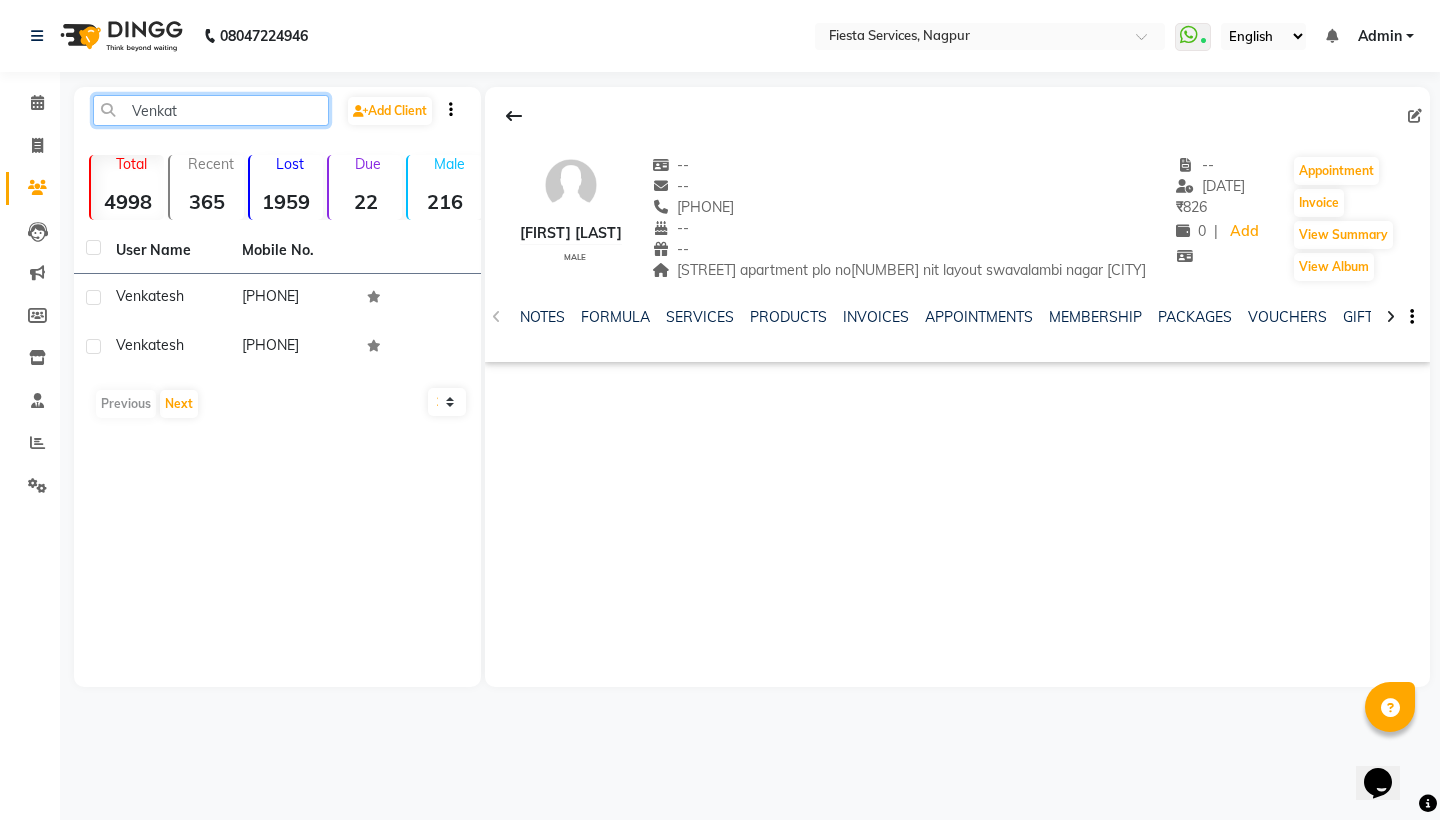 type on "Venkat" 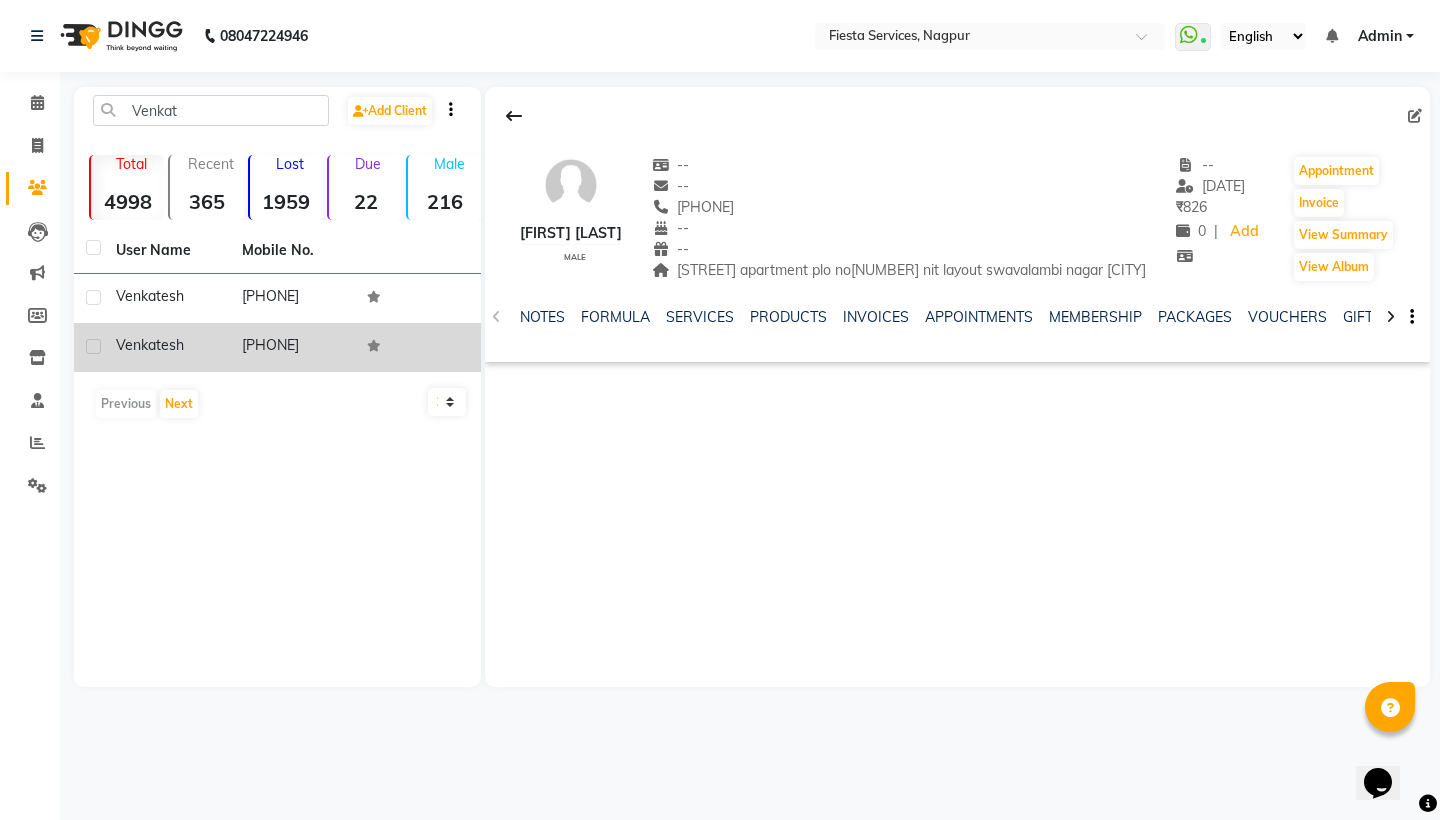 drag, startPoint x: 246, startPoint y: 106, endPoint x: 279, endPoint y: 338, distance: 234.33524 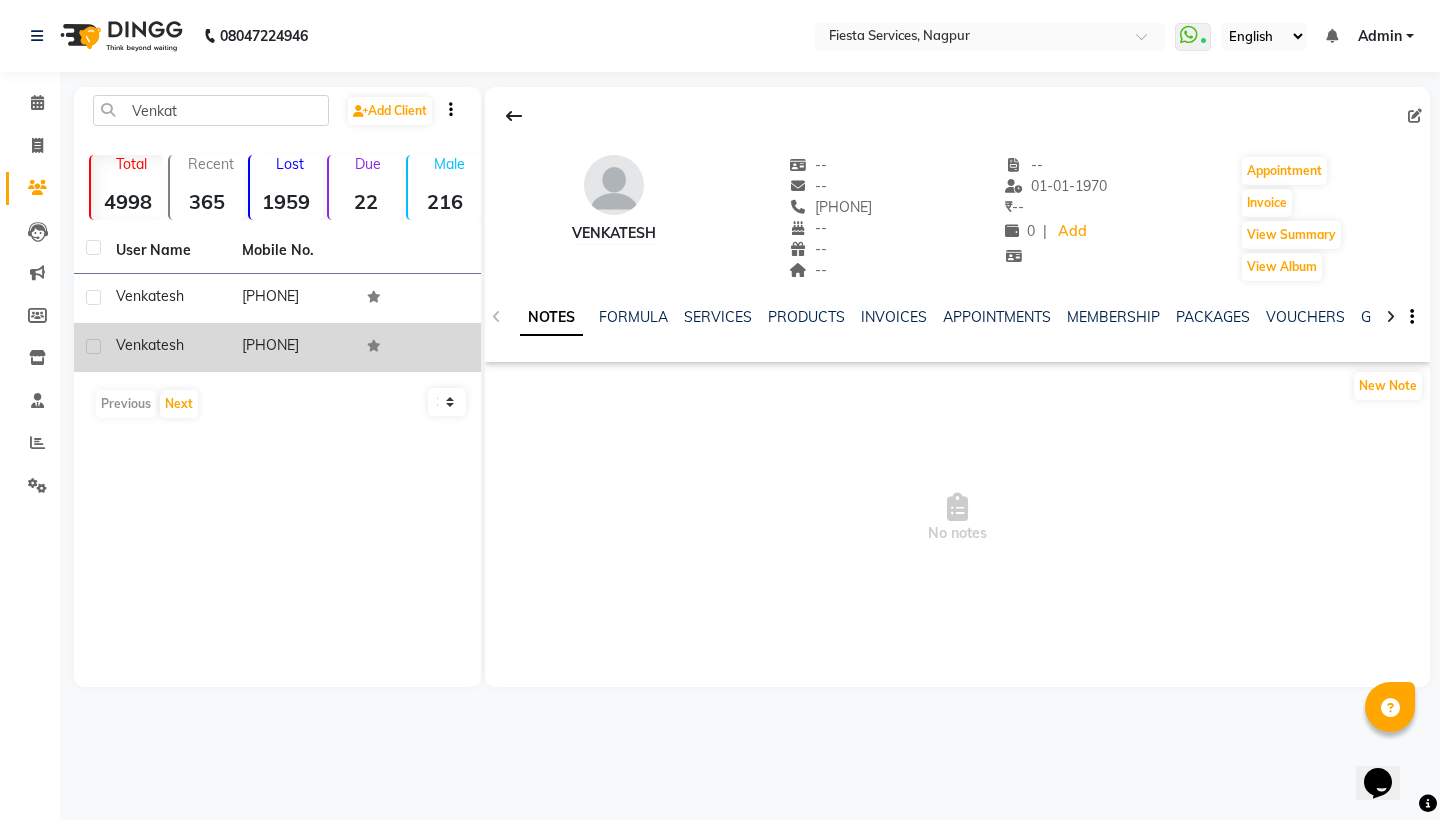 click 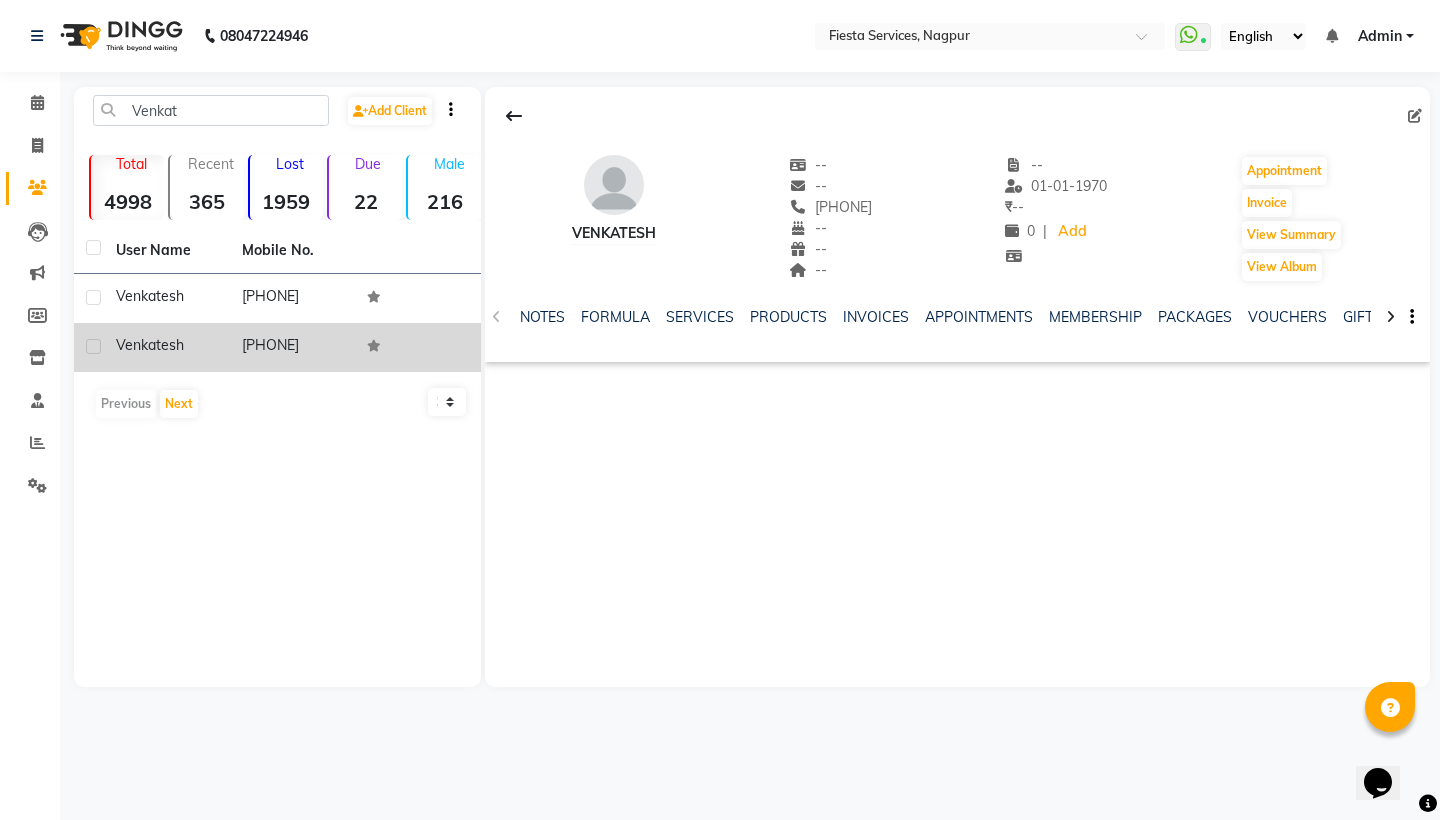 click 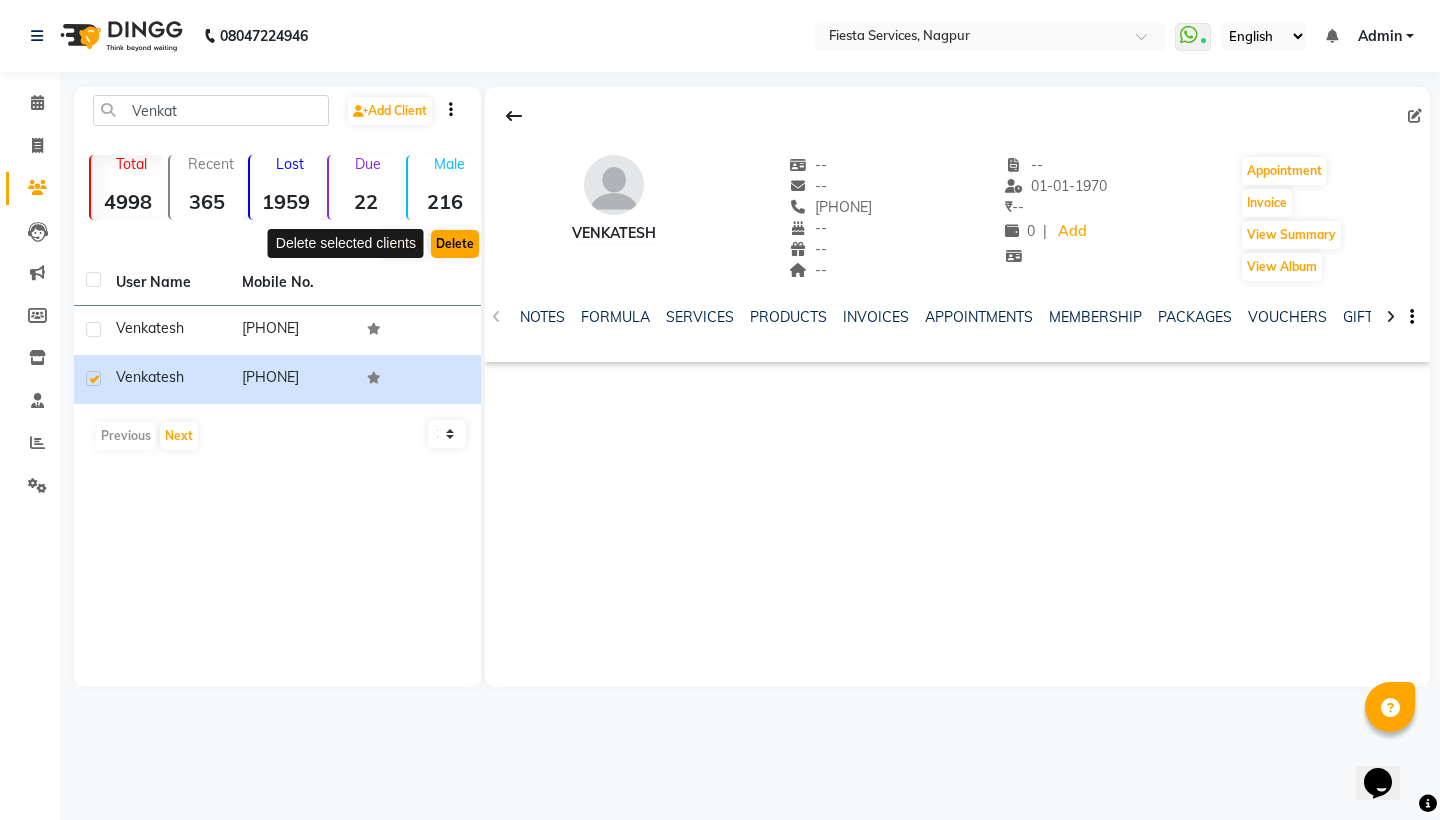 click on "Delete" 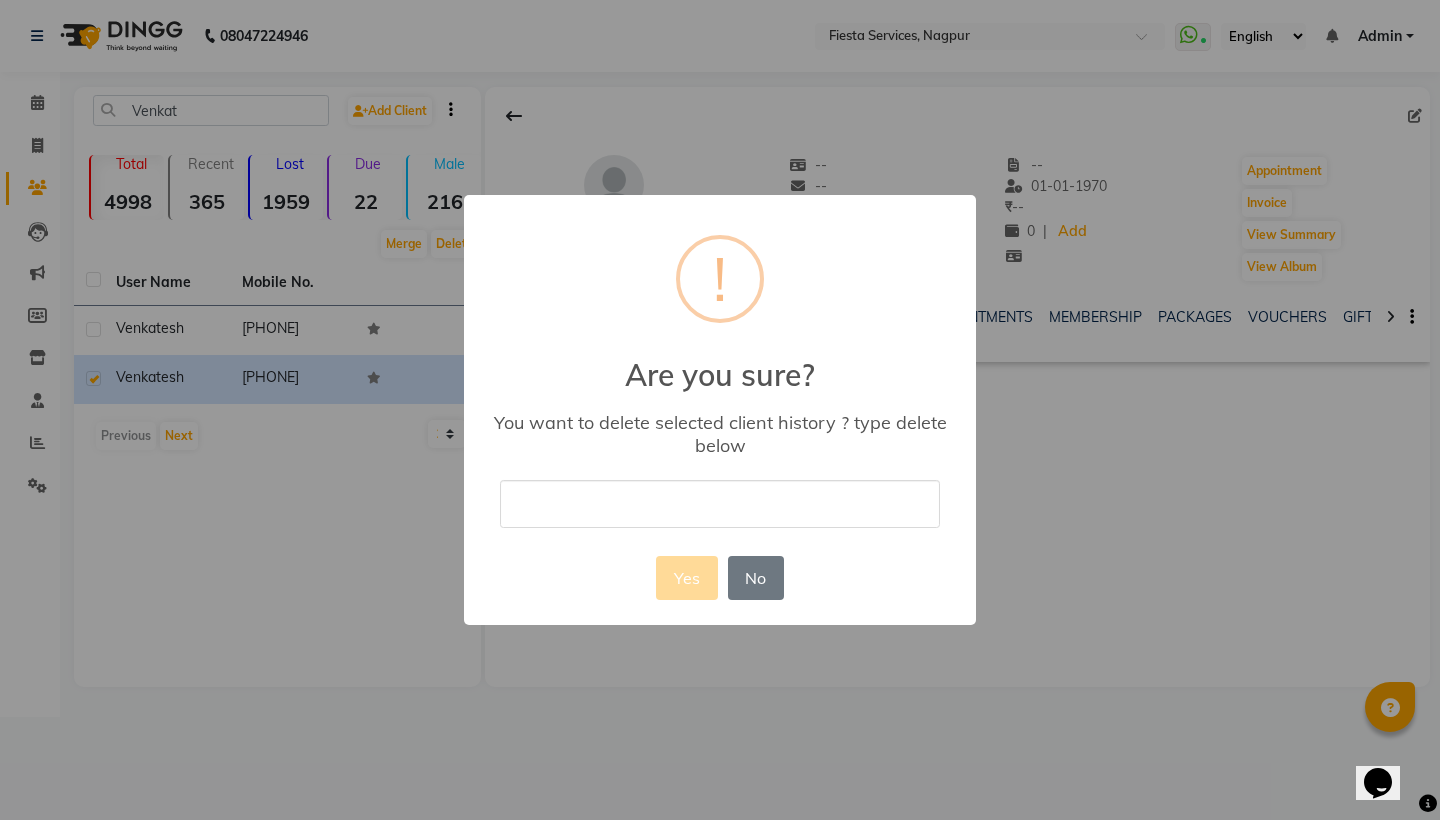 type on "delete" 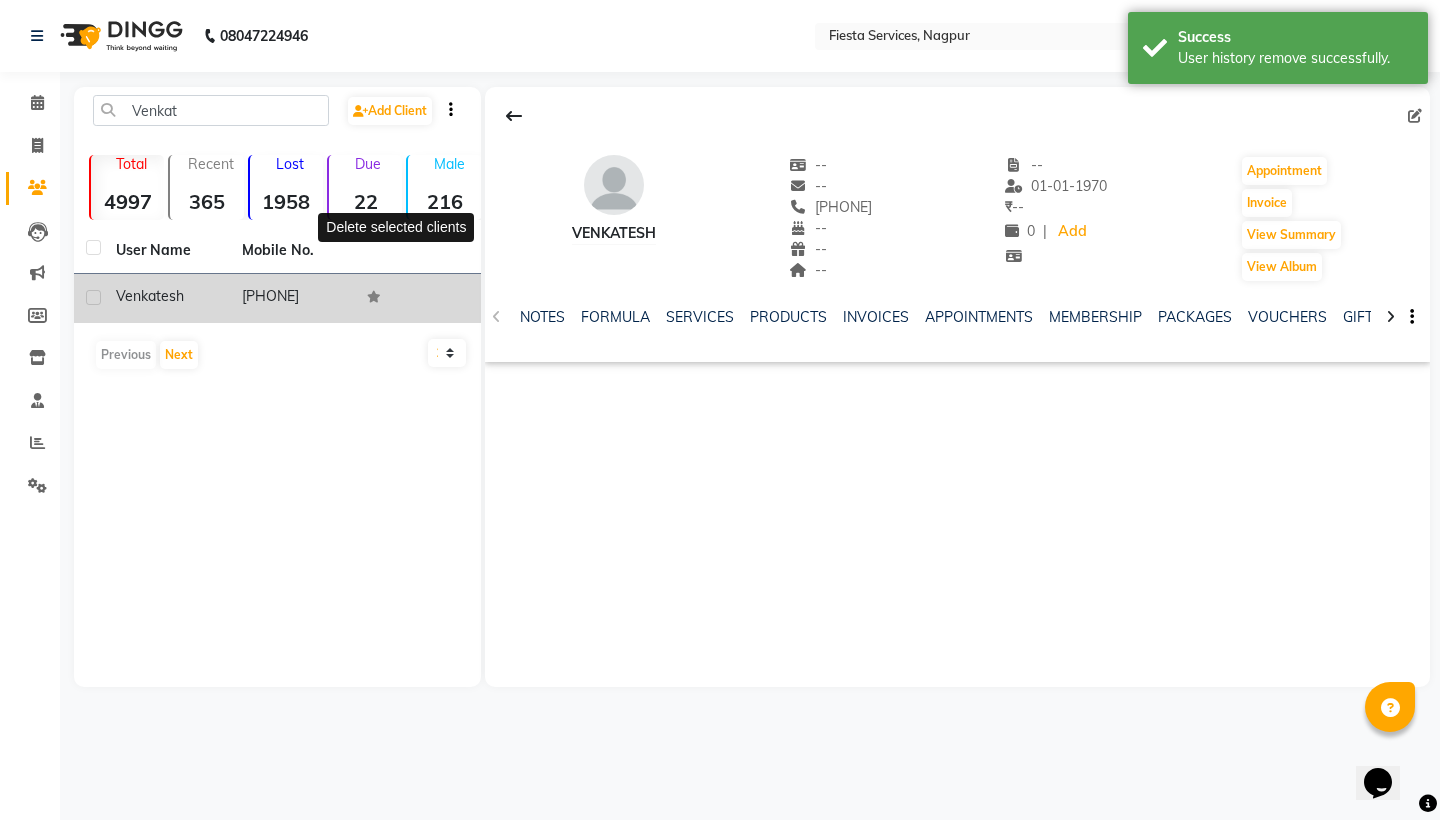 click on "[PHONE]" 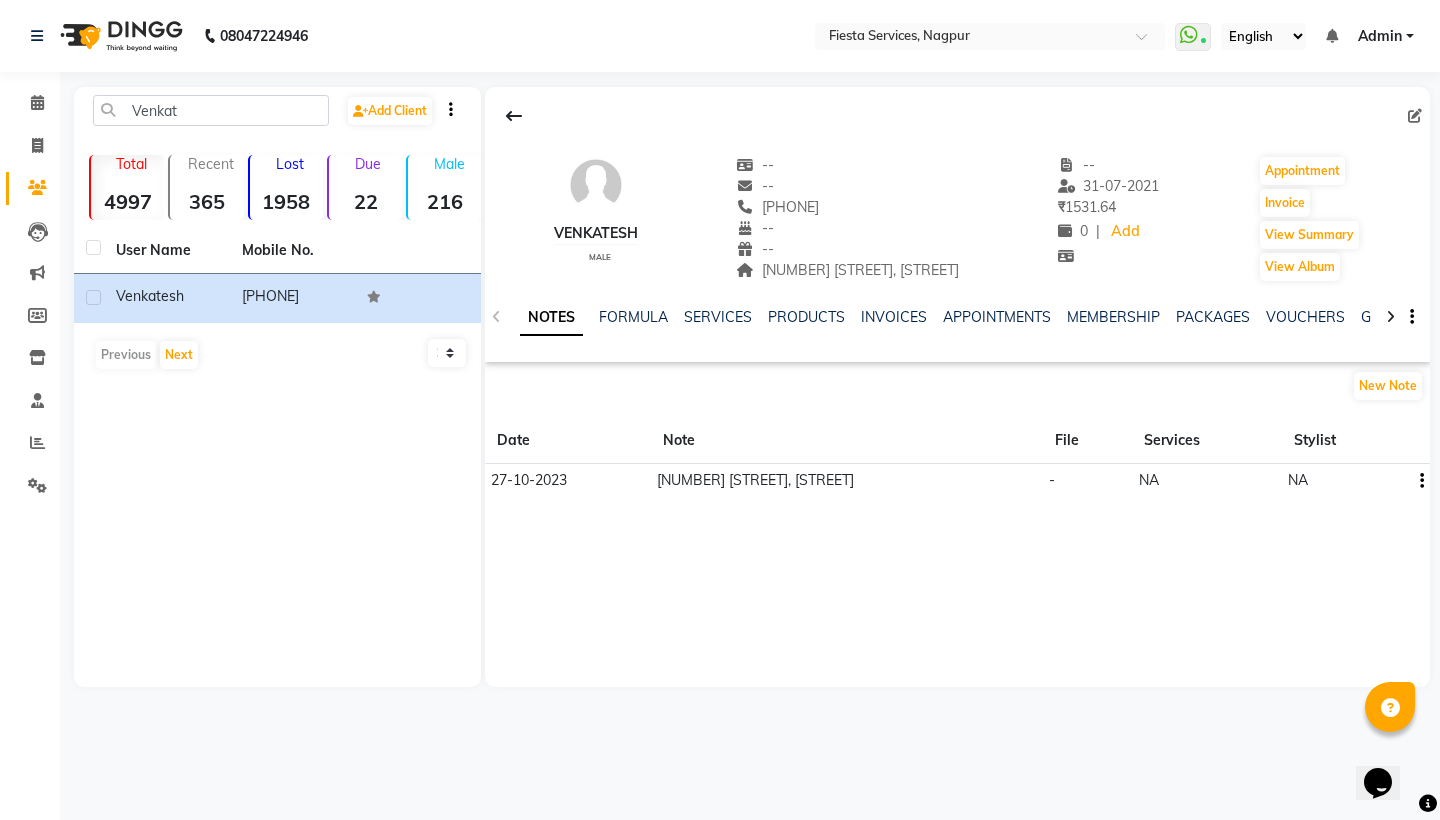 drag, startPoint x: 745, startPoint y: 207, endPoint x: 838, endPoint y: 209, distance: 93.0215 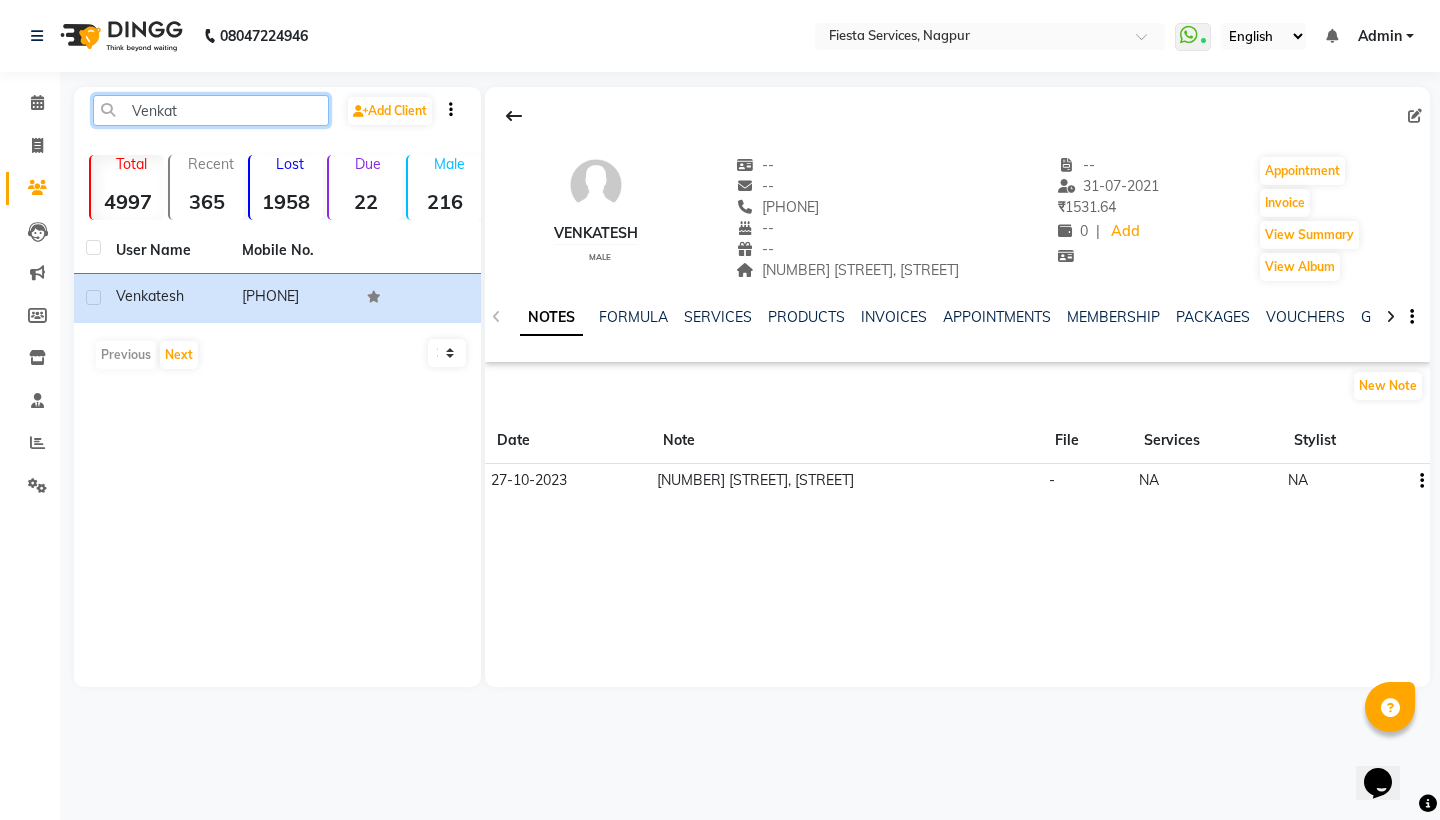 click on "Venkat" 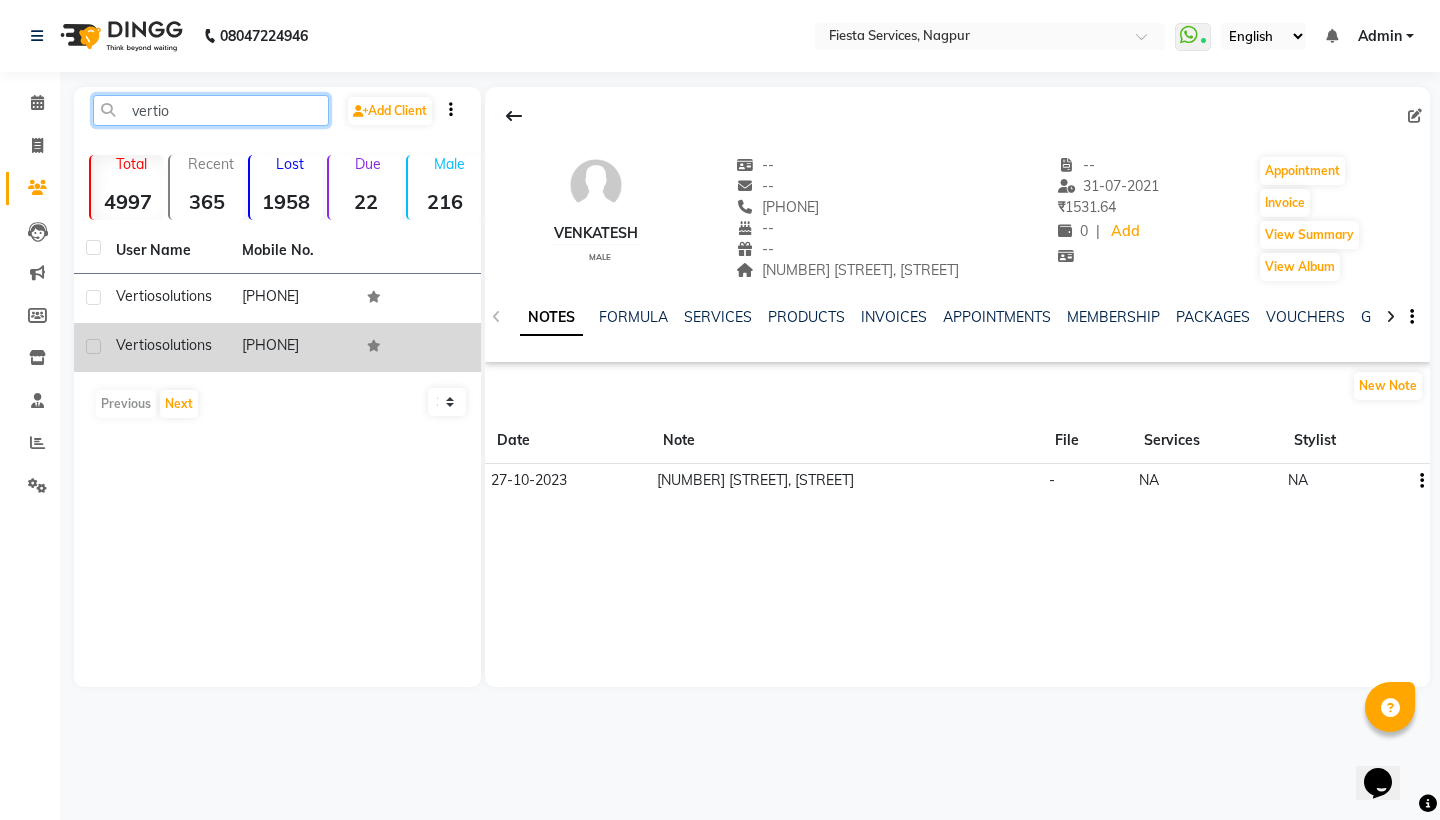 type on "vertio" 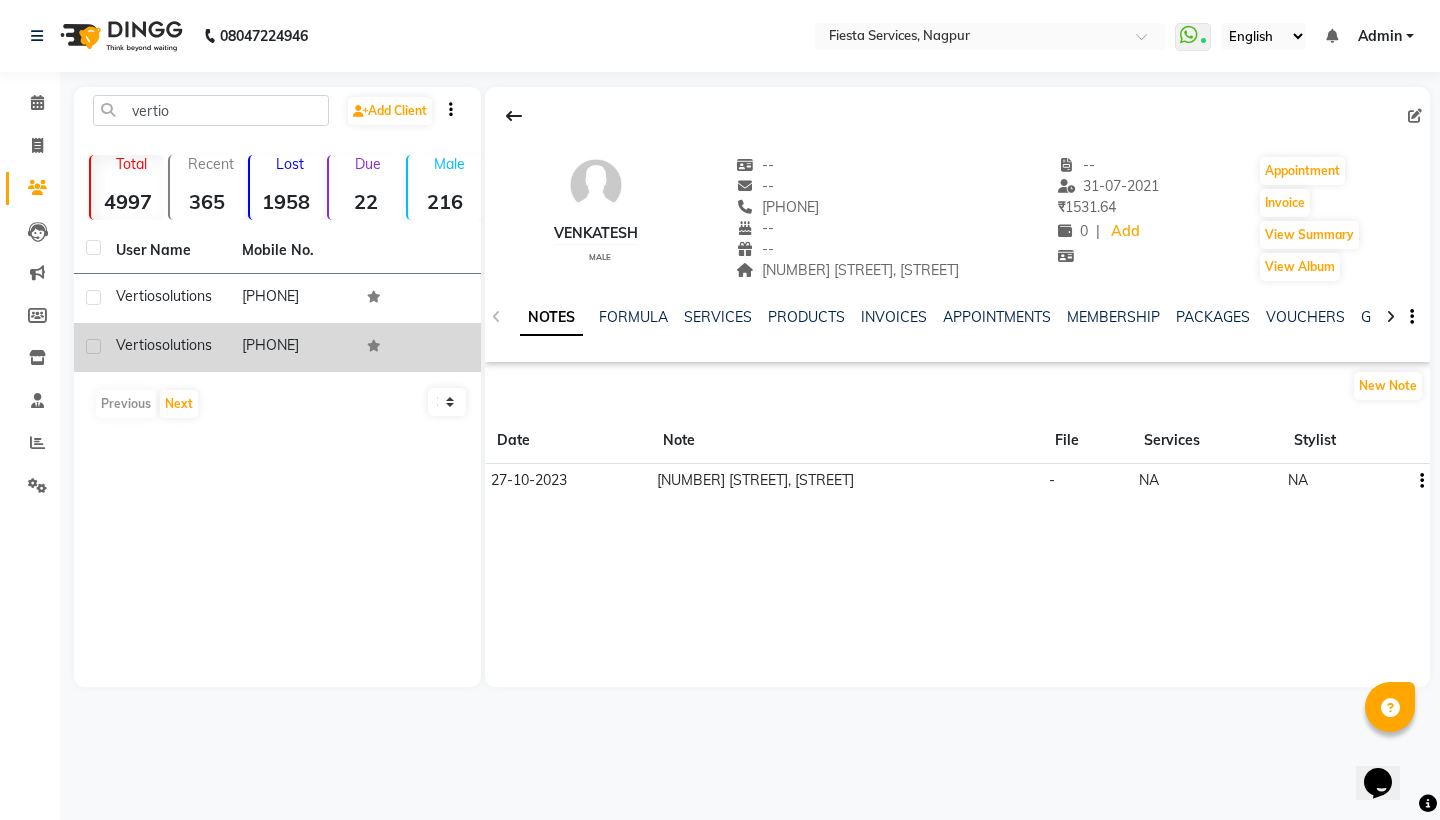 click on "Vertio" 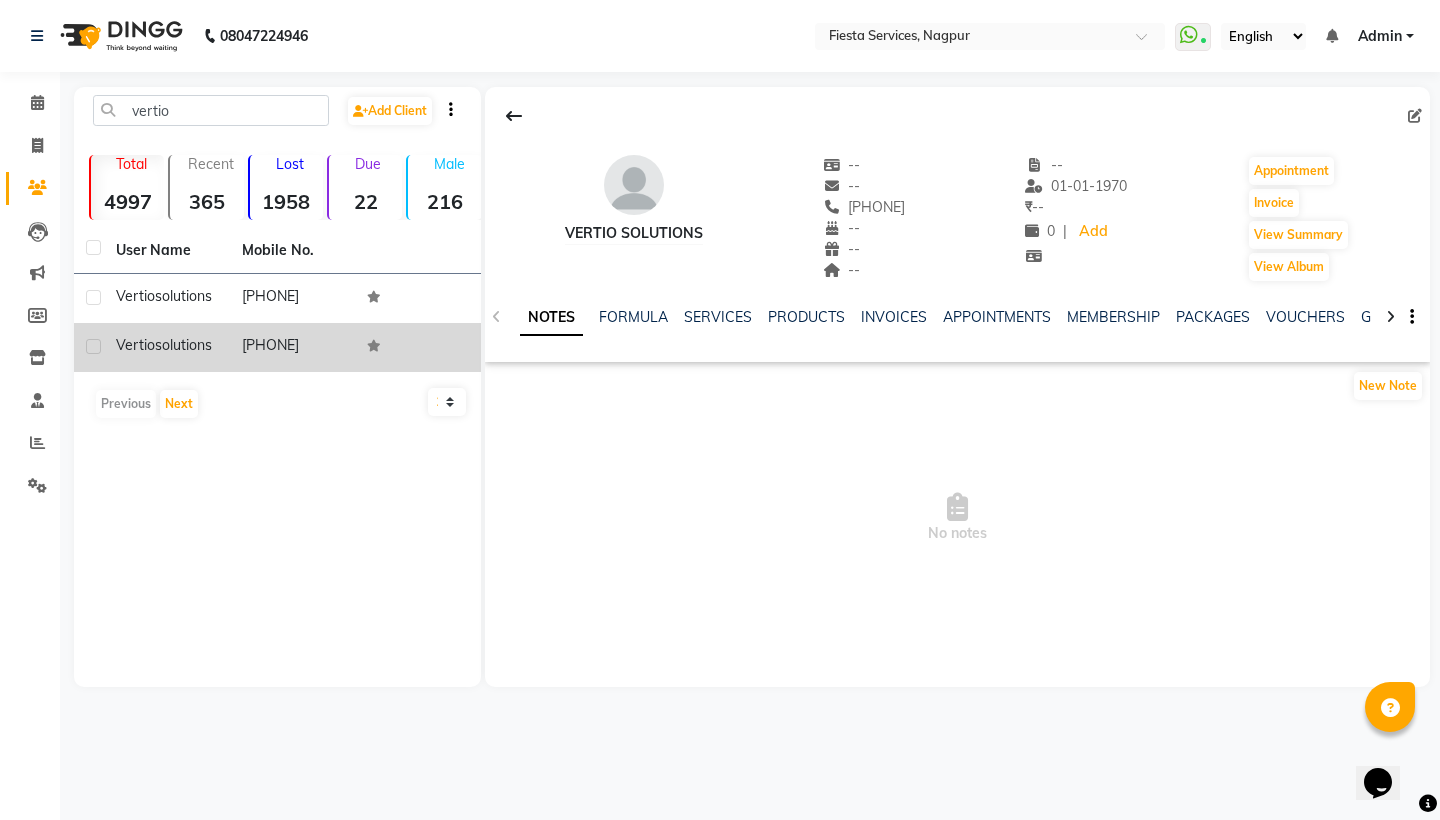 click 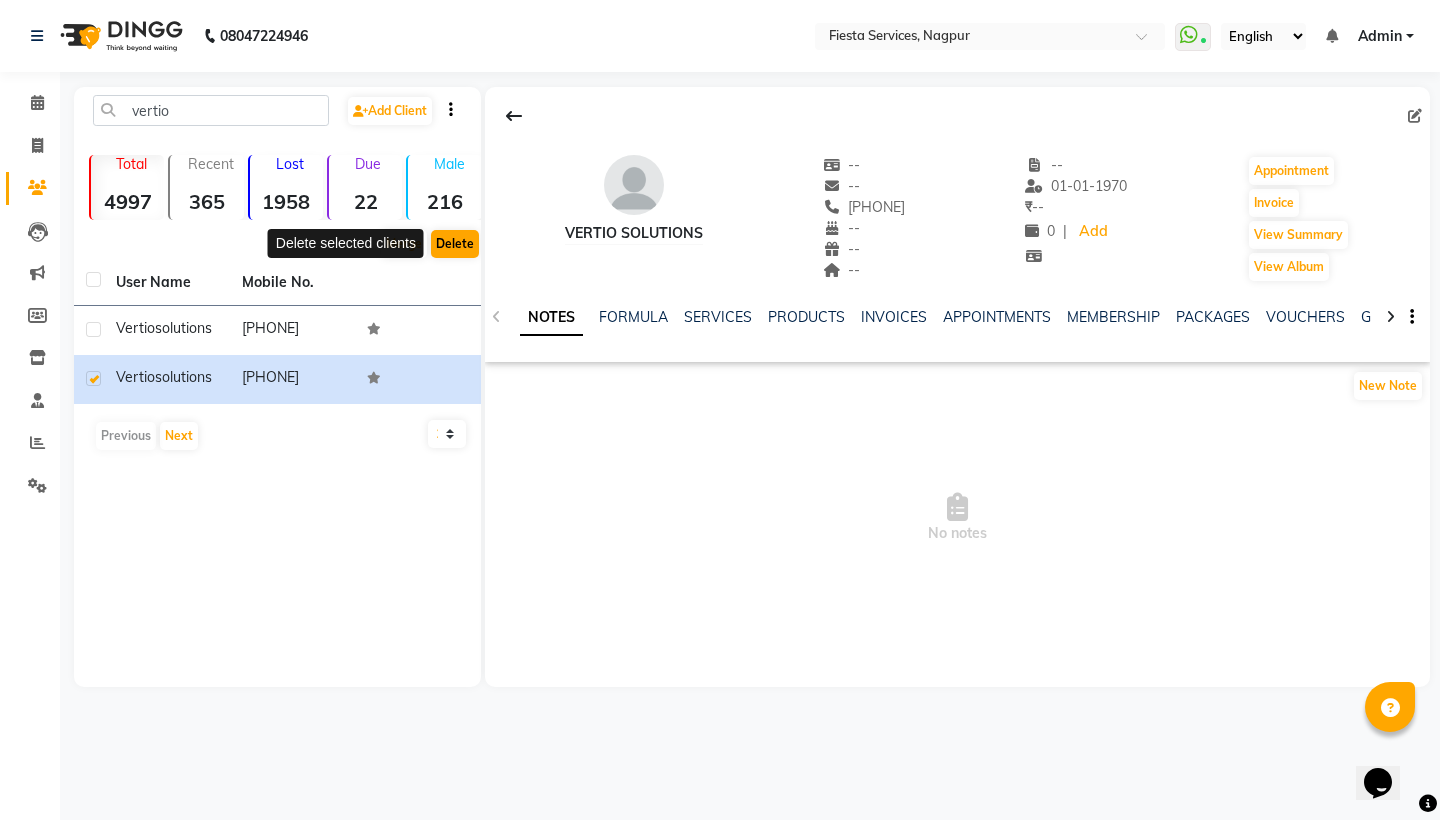 click on "Delete" 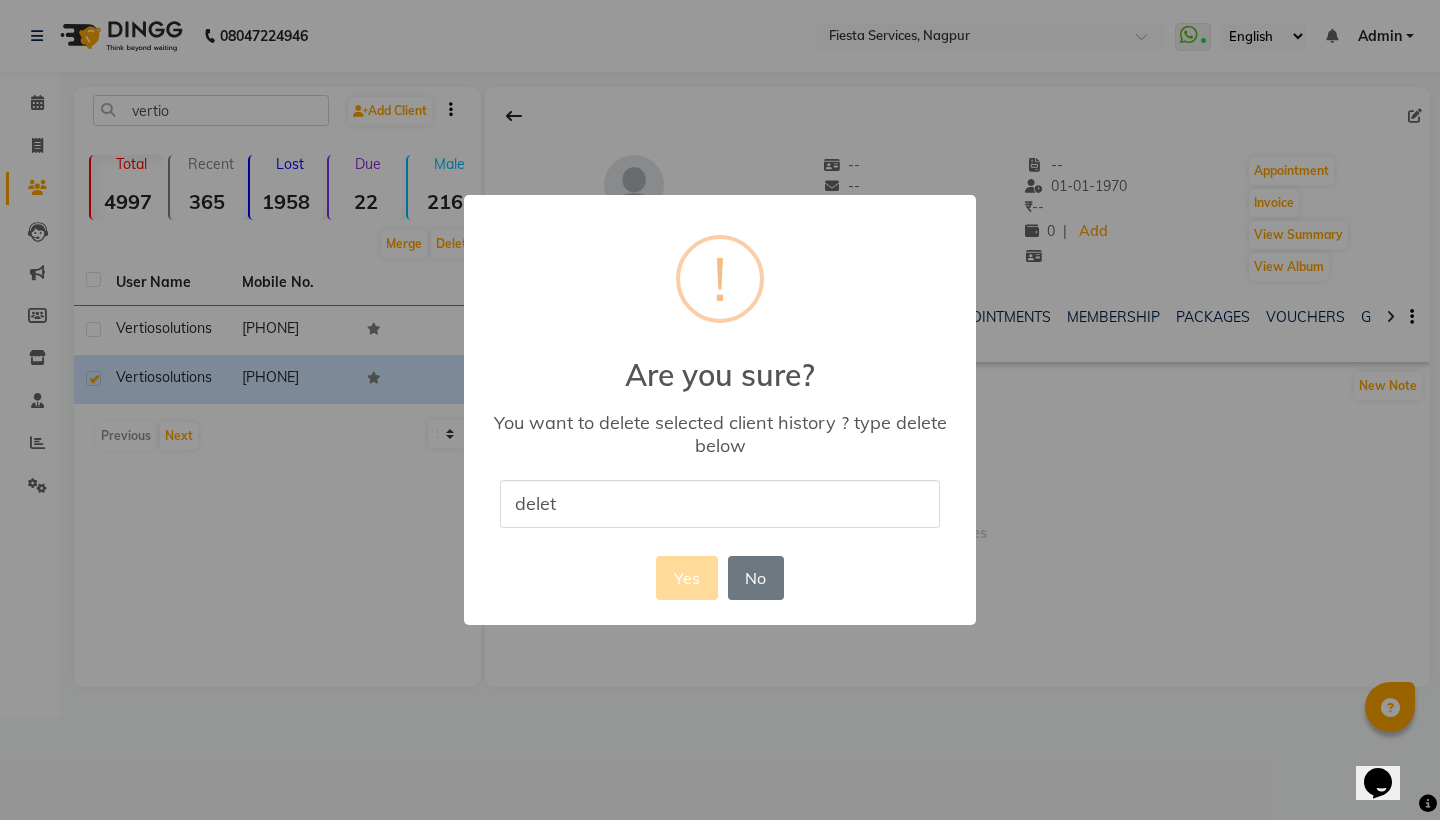 type on "delete" 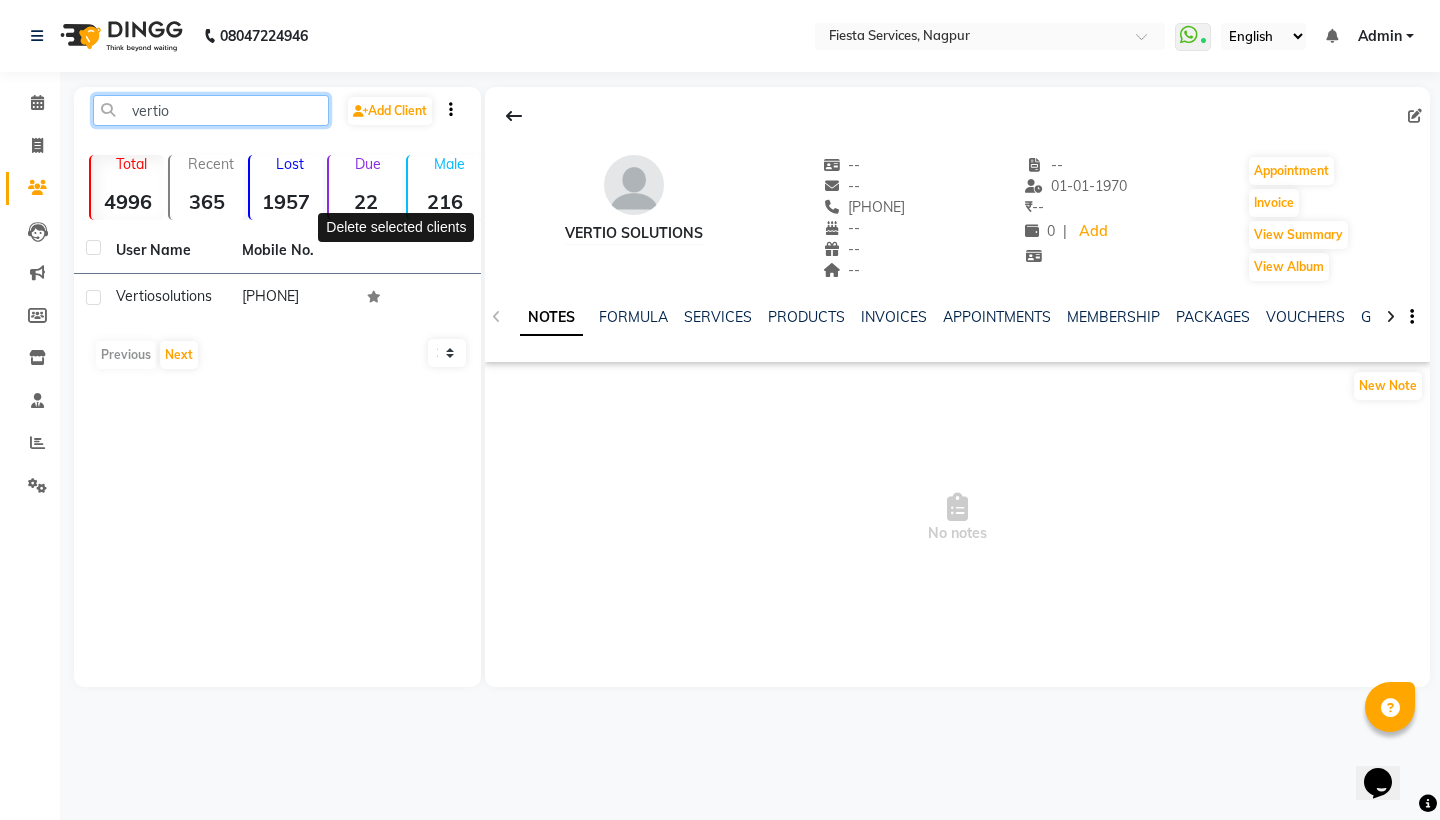 click on "vertio" 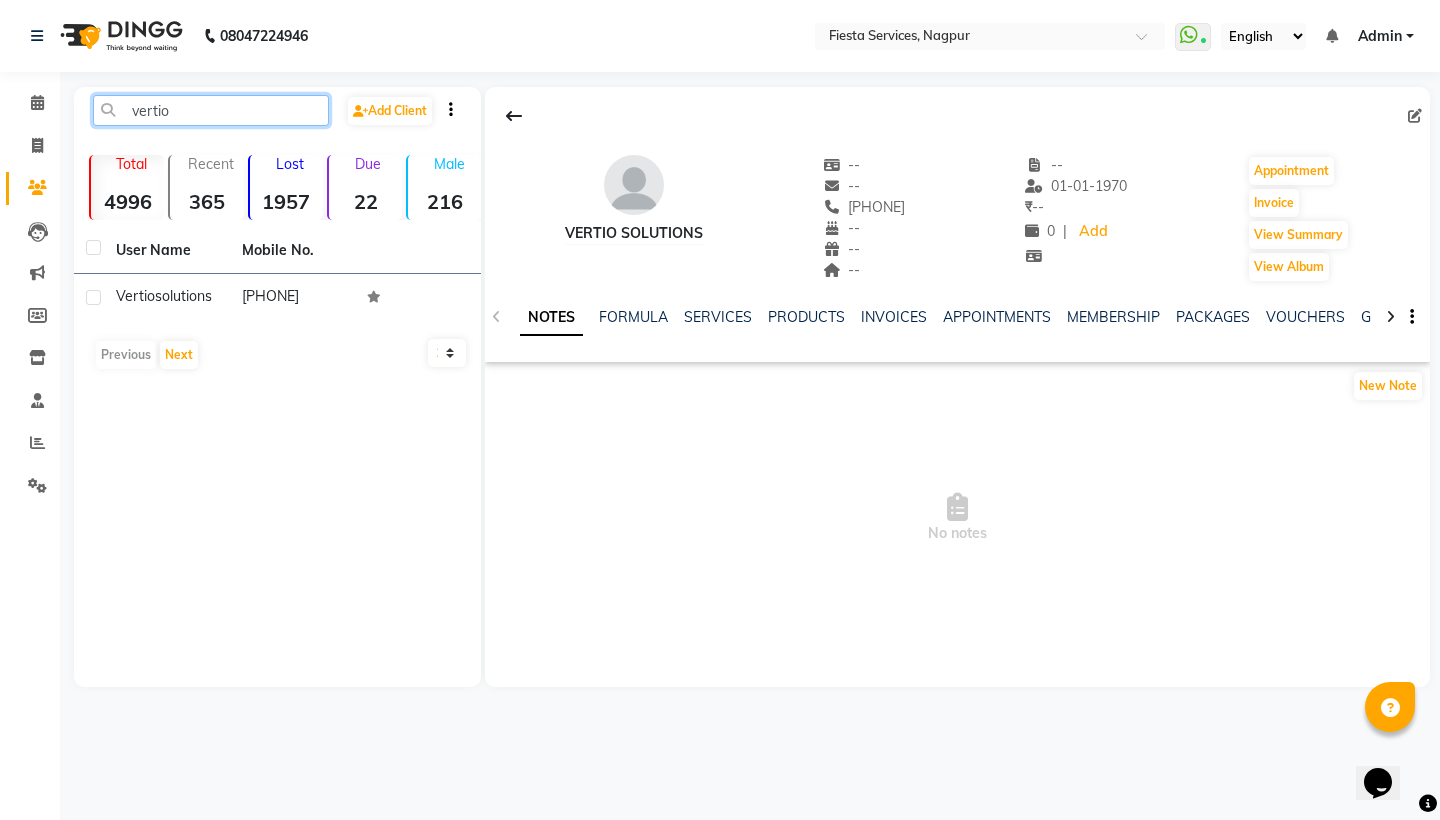 click on "vertio" 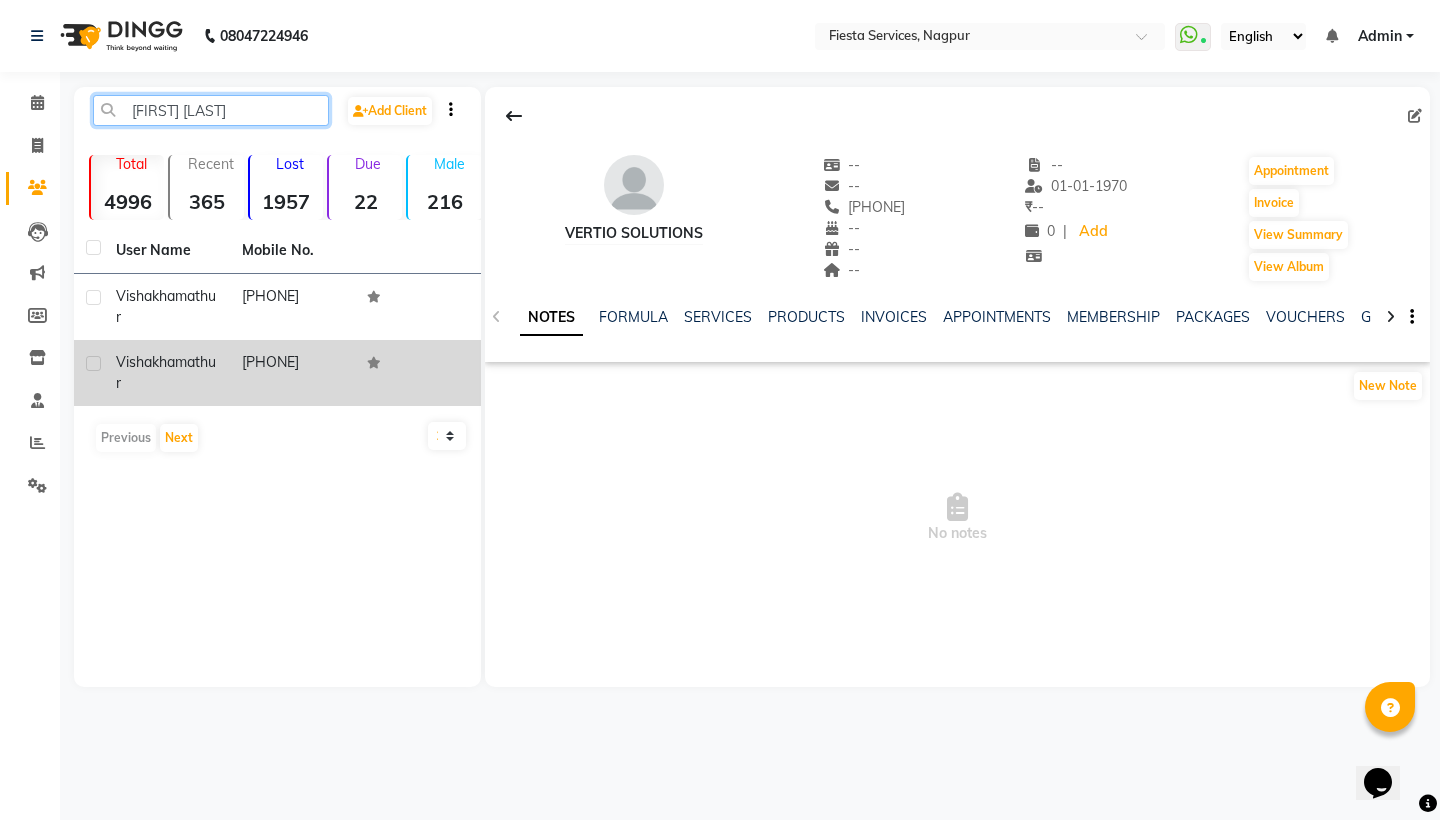 type on "[FIRST] [LAST]" 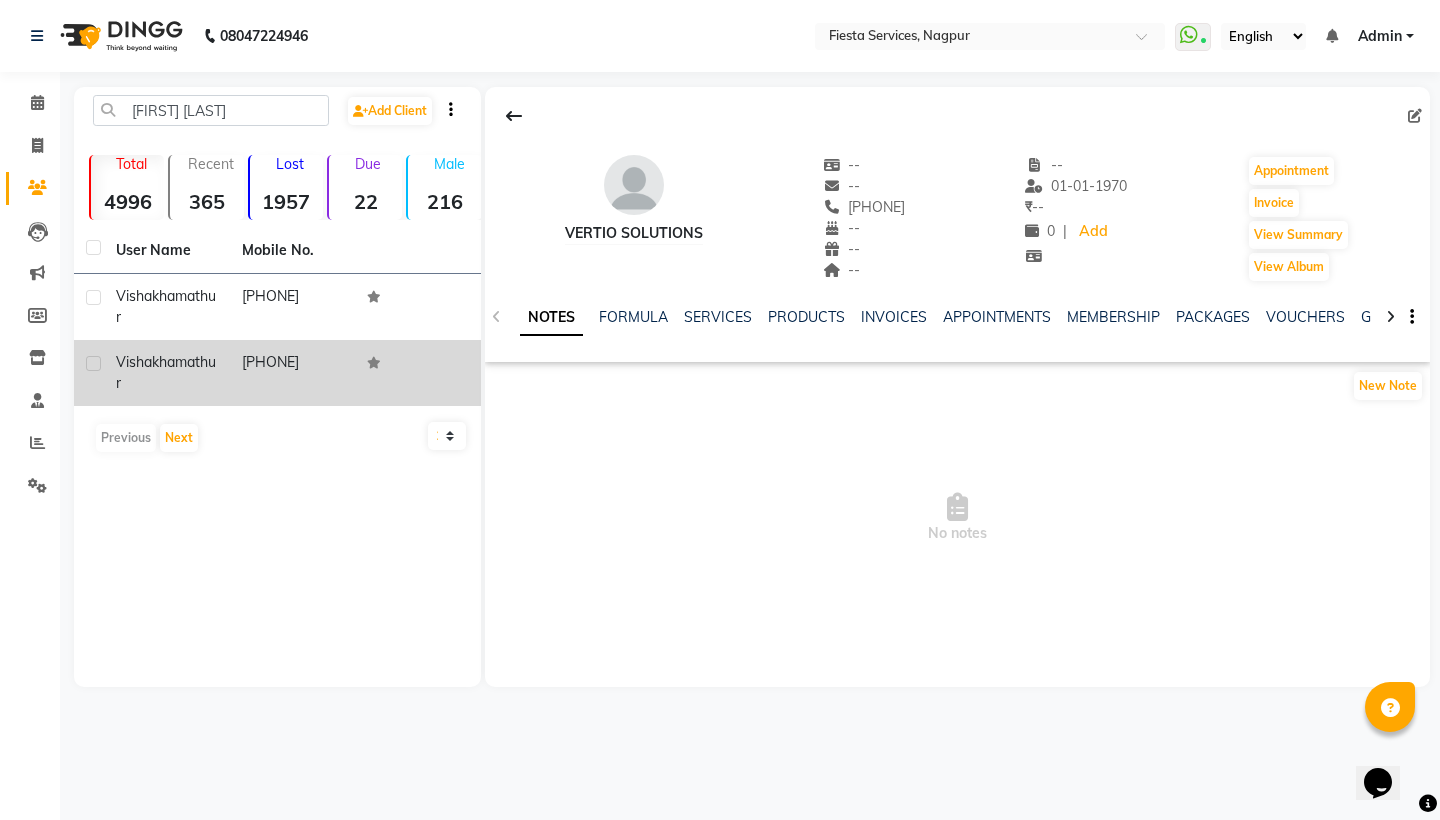 click on "Vishakha" 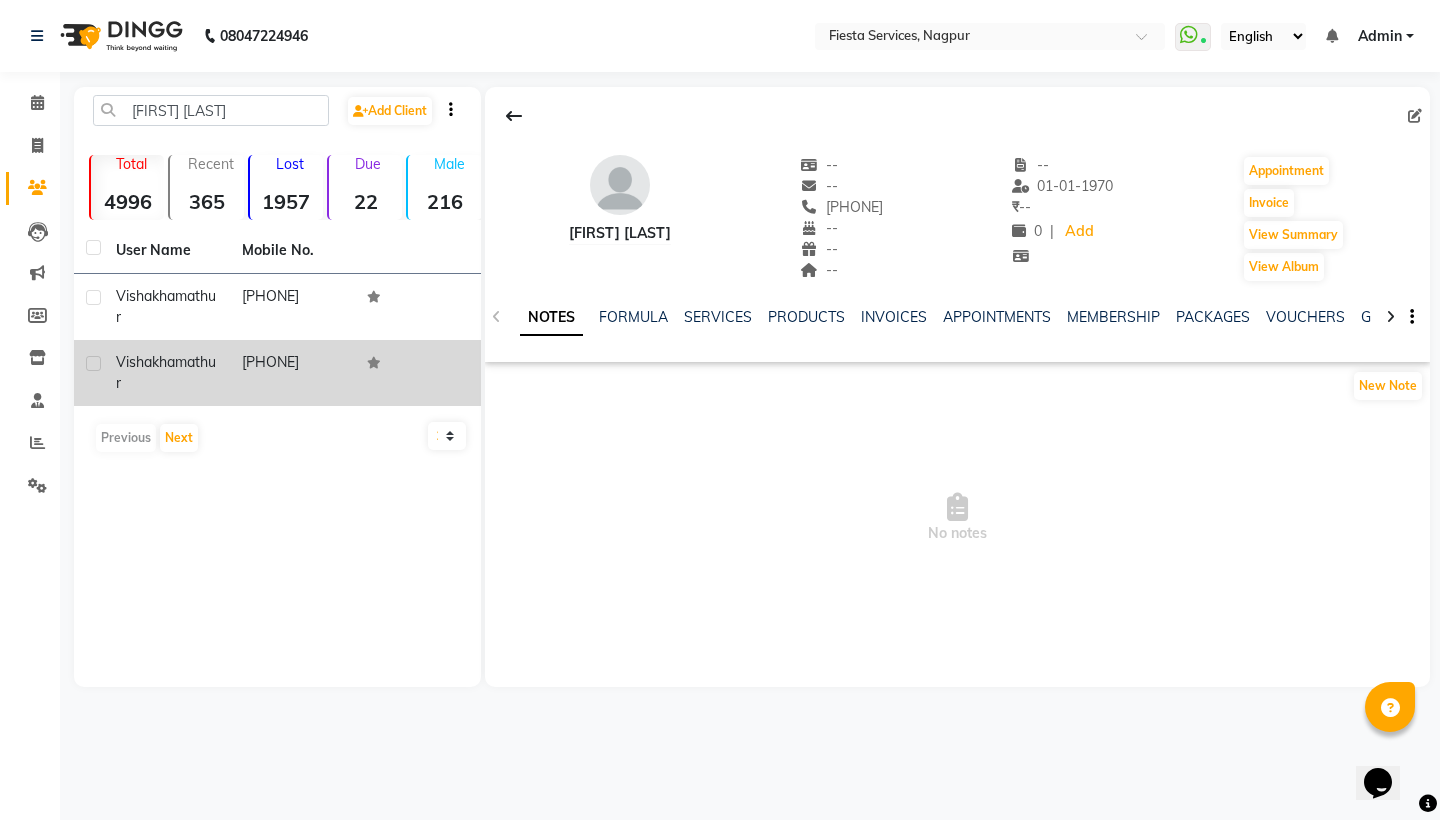 click 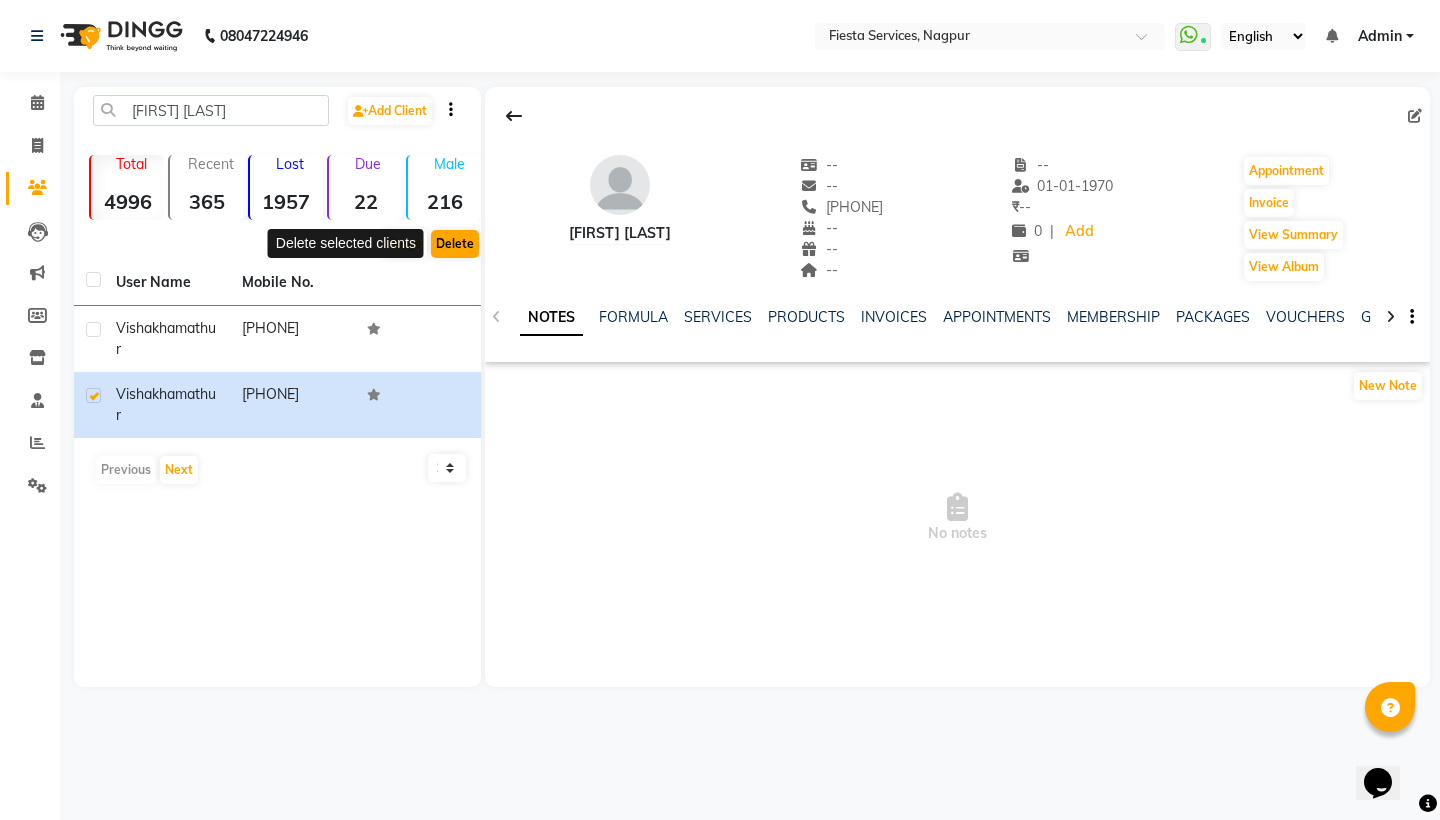 click on "Delete" 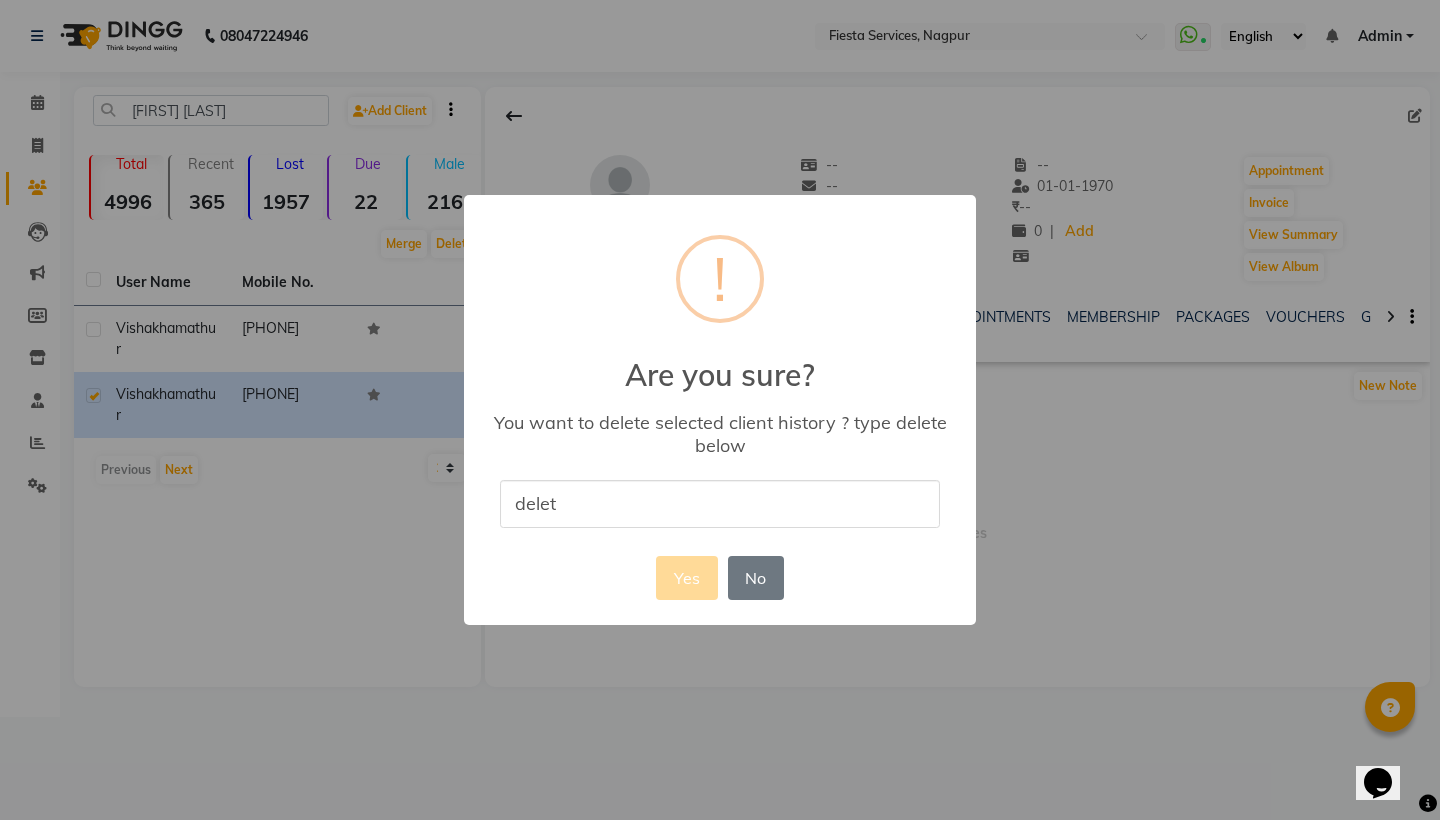 type on "delete" 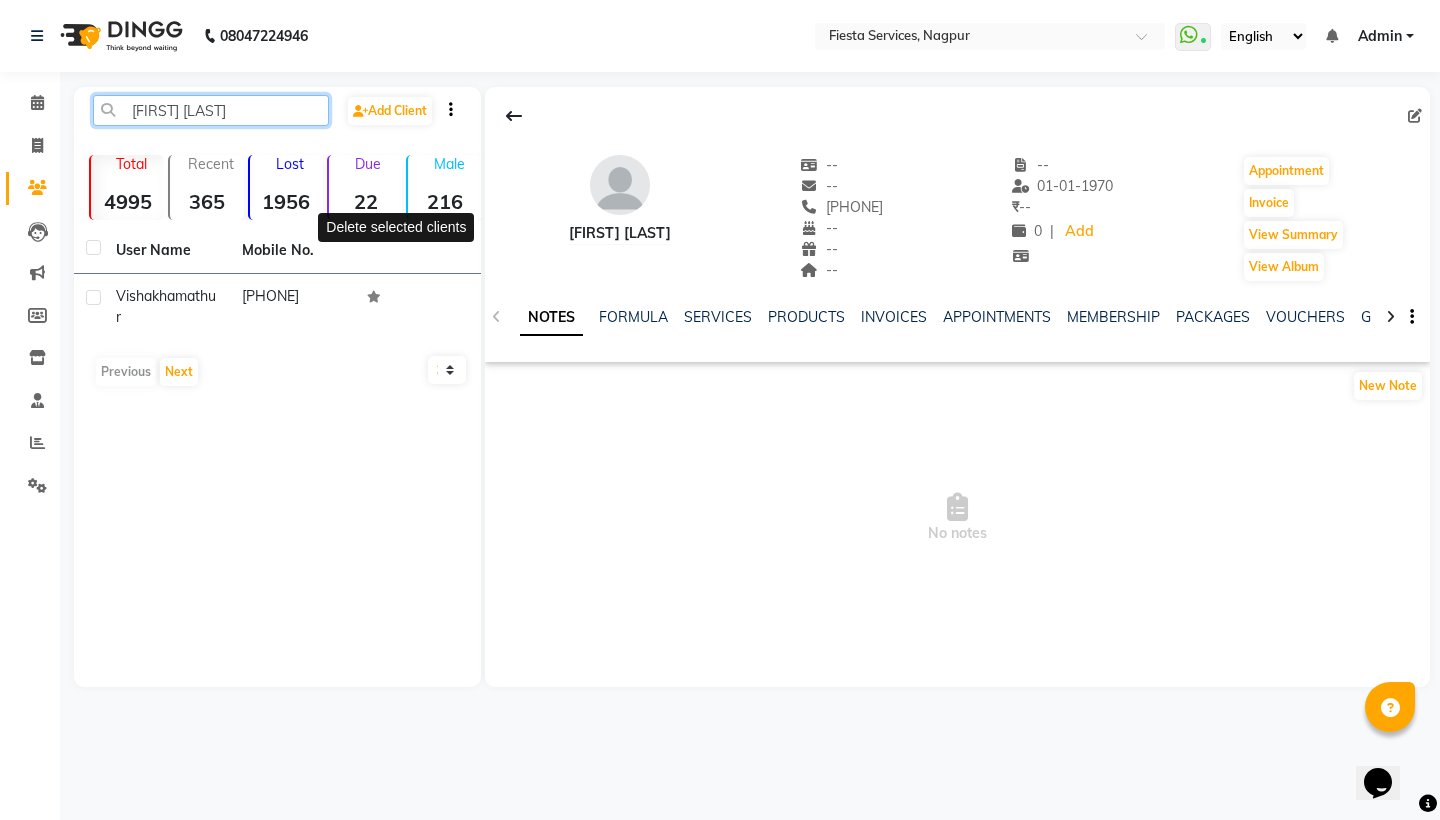 click on "[FIRST] [LAST]" 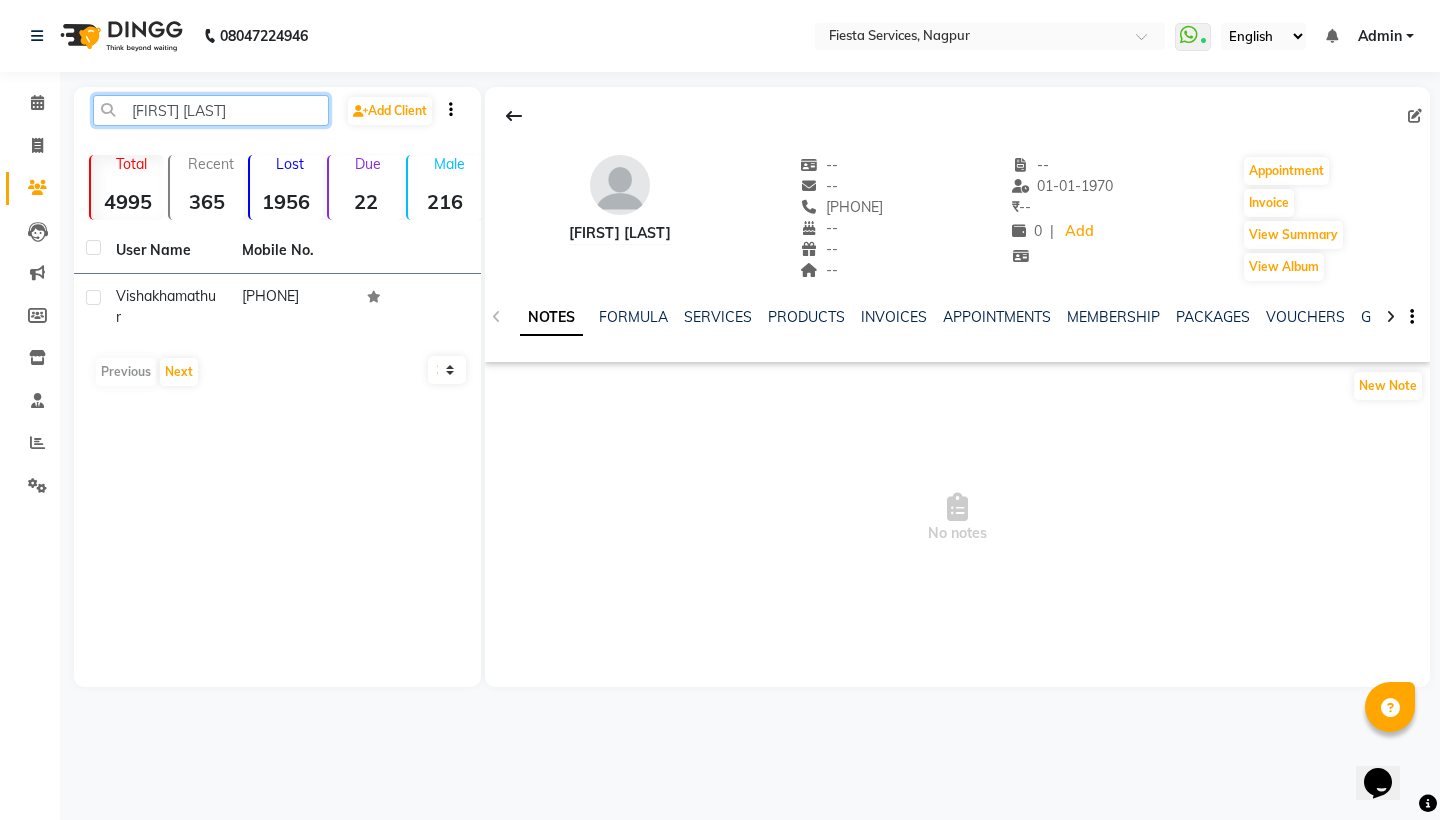 click on "[FIRST] [LAST]" 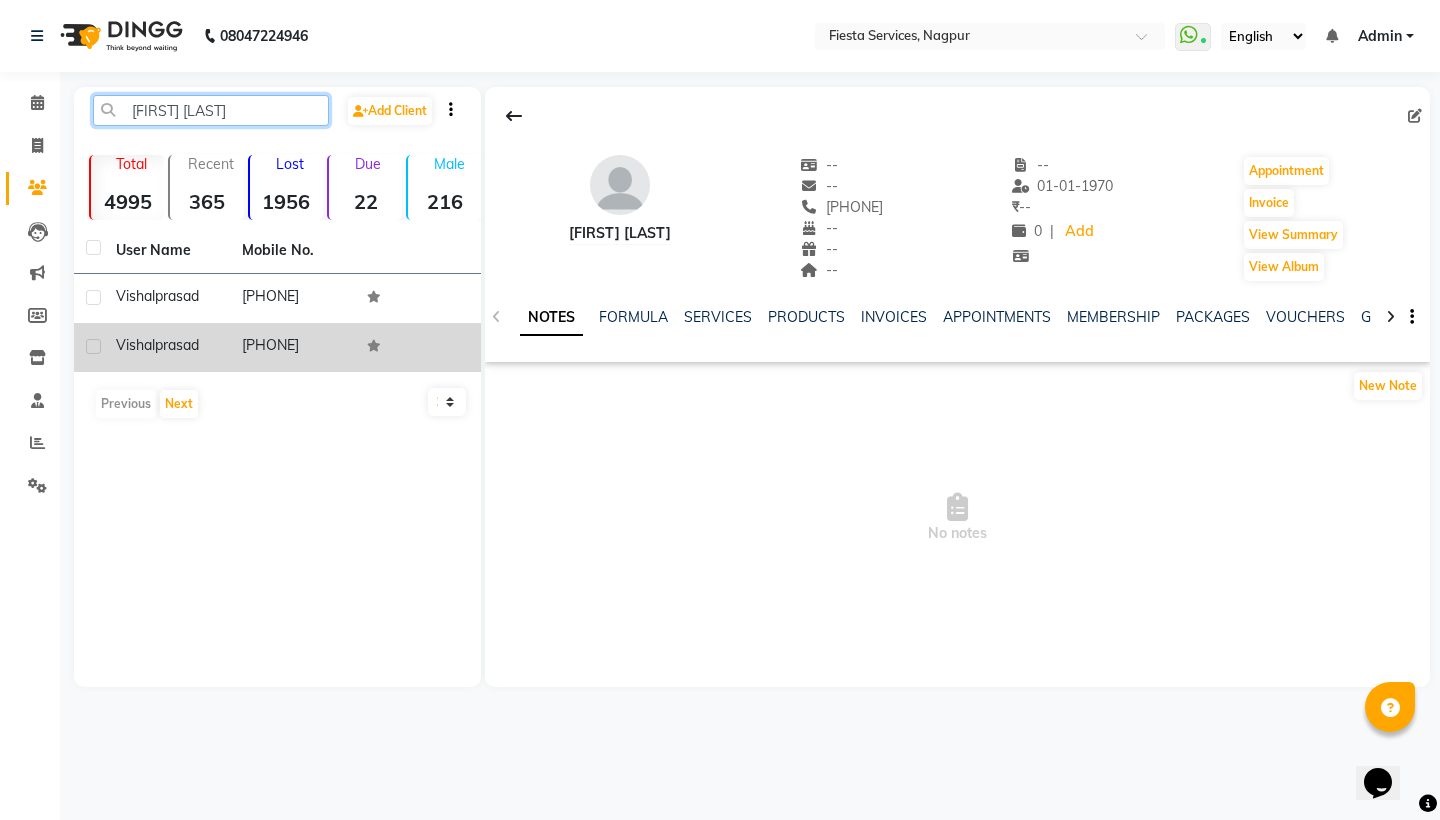 type on "[FIRST] [LAST]" 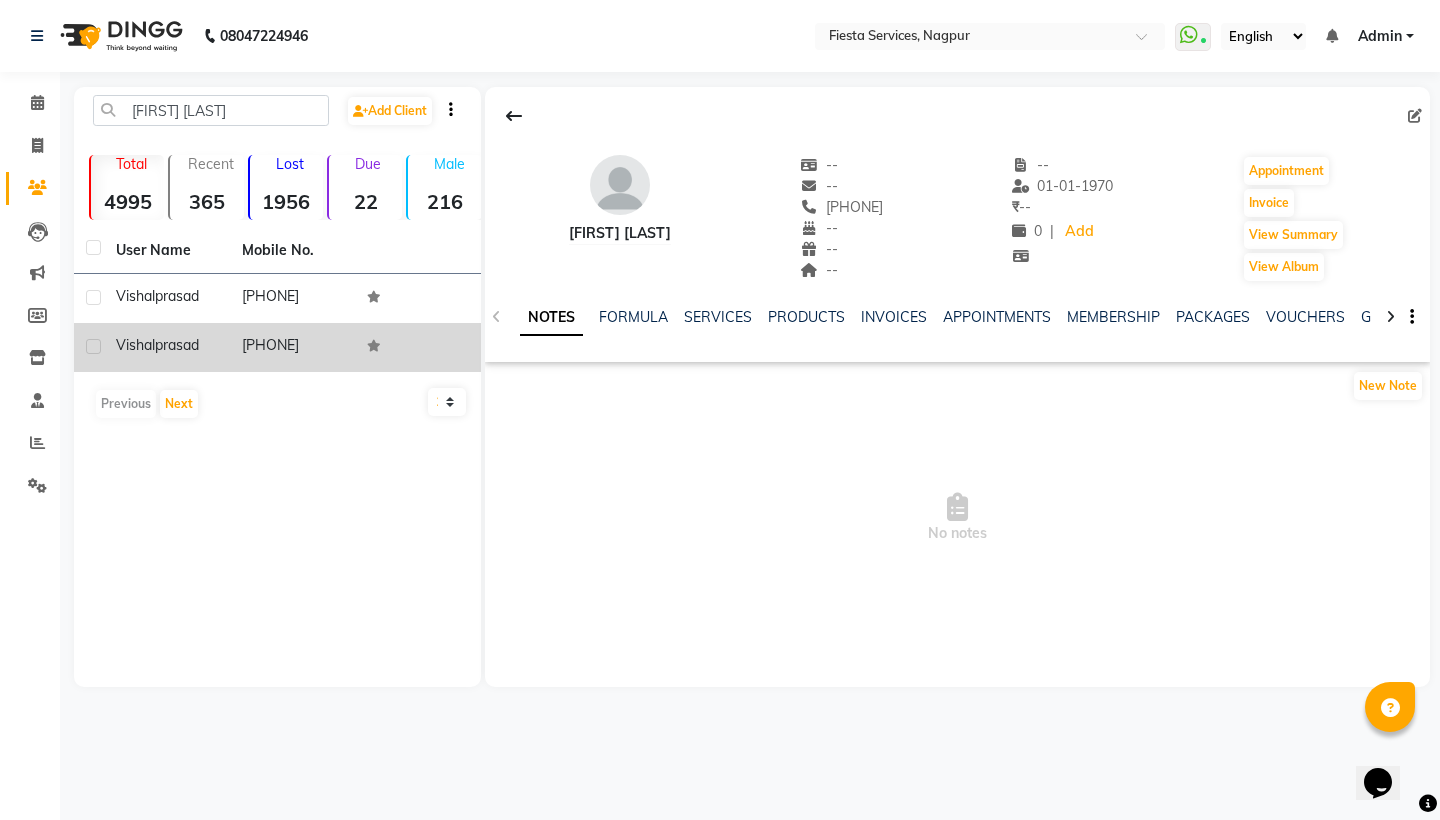 click on "[PHONE]" 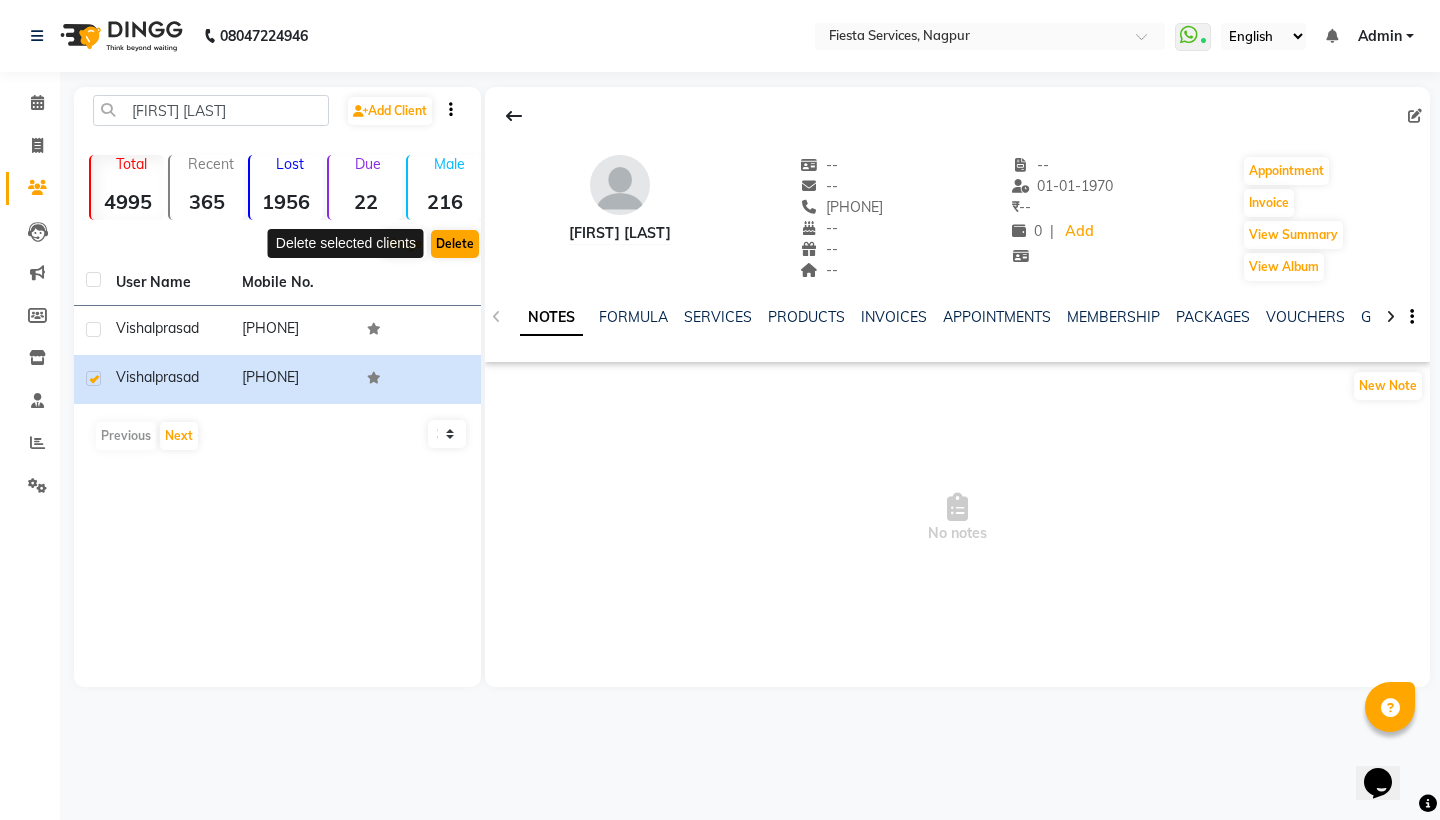 click on "Delete" 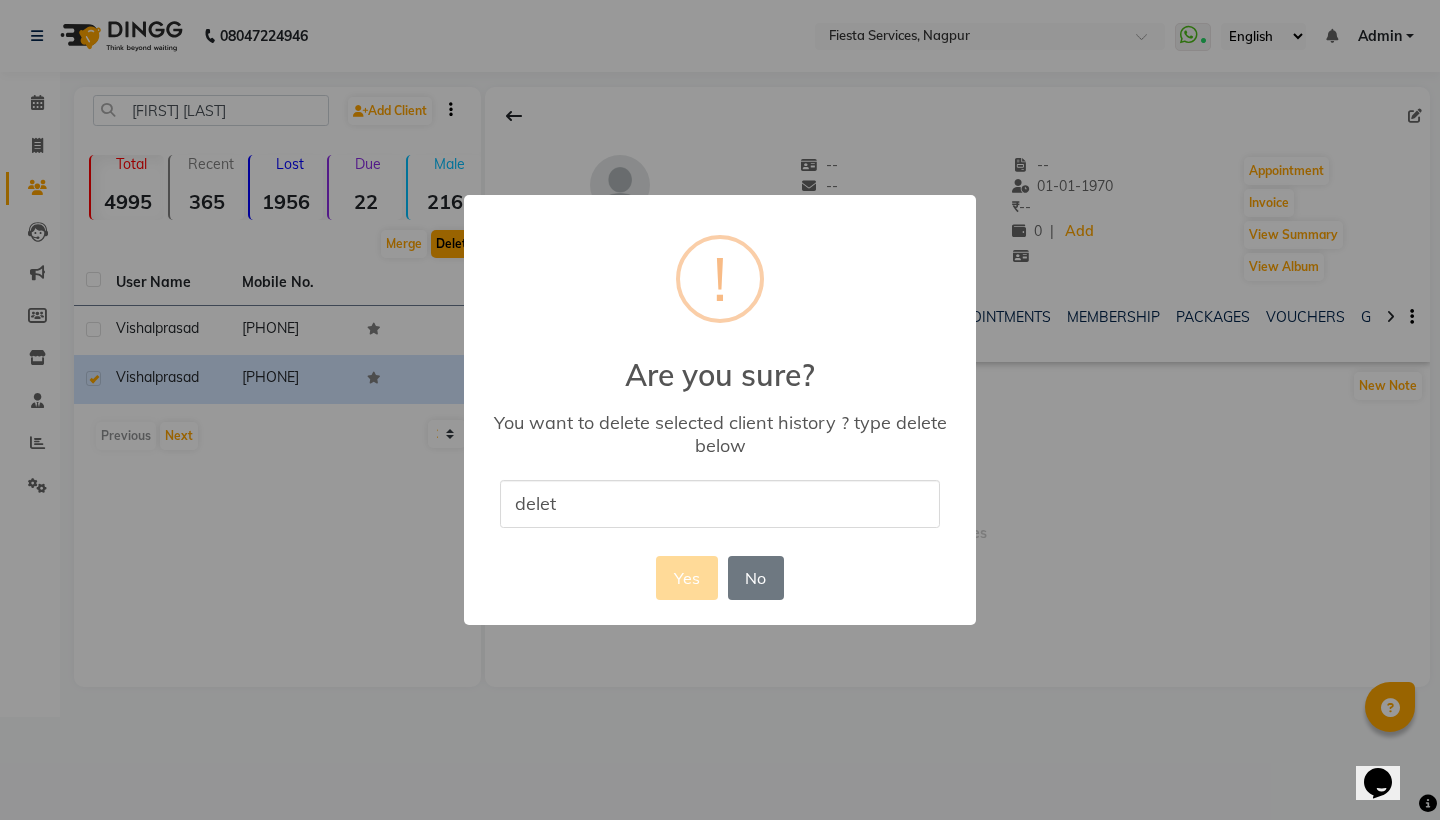 type on "delete" 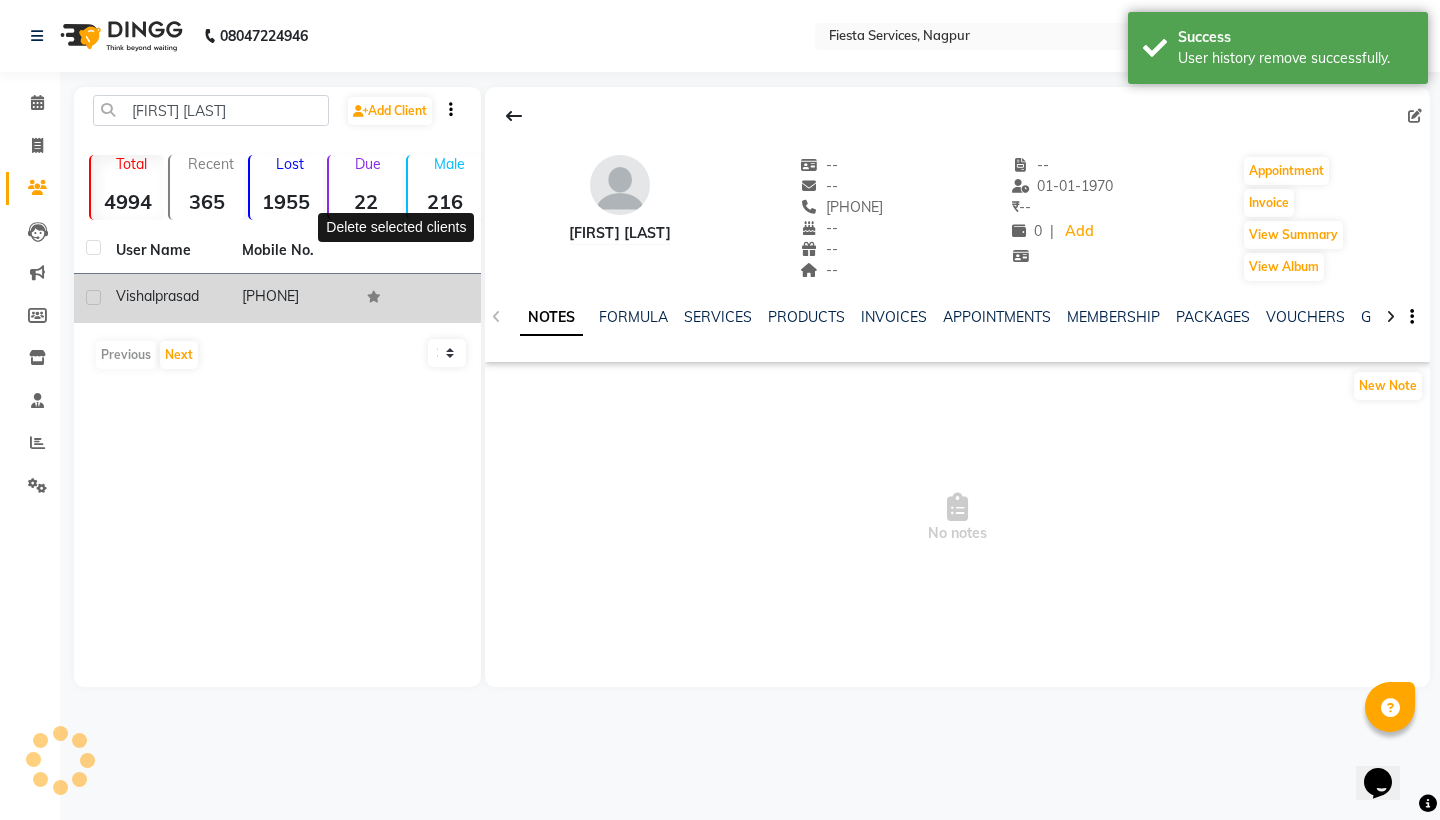 click on "[PHONE]" 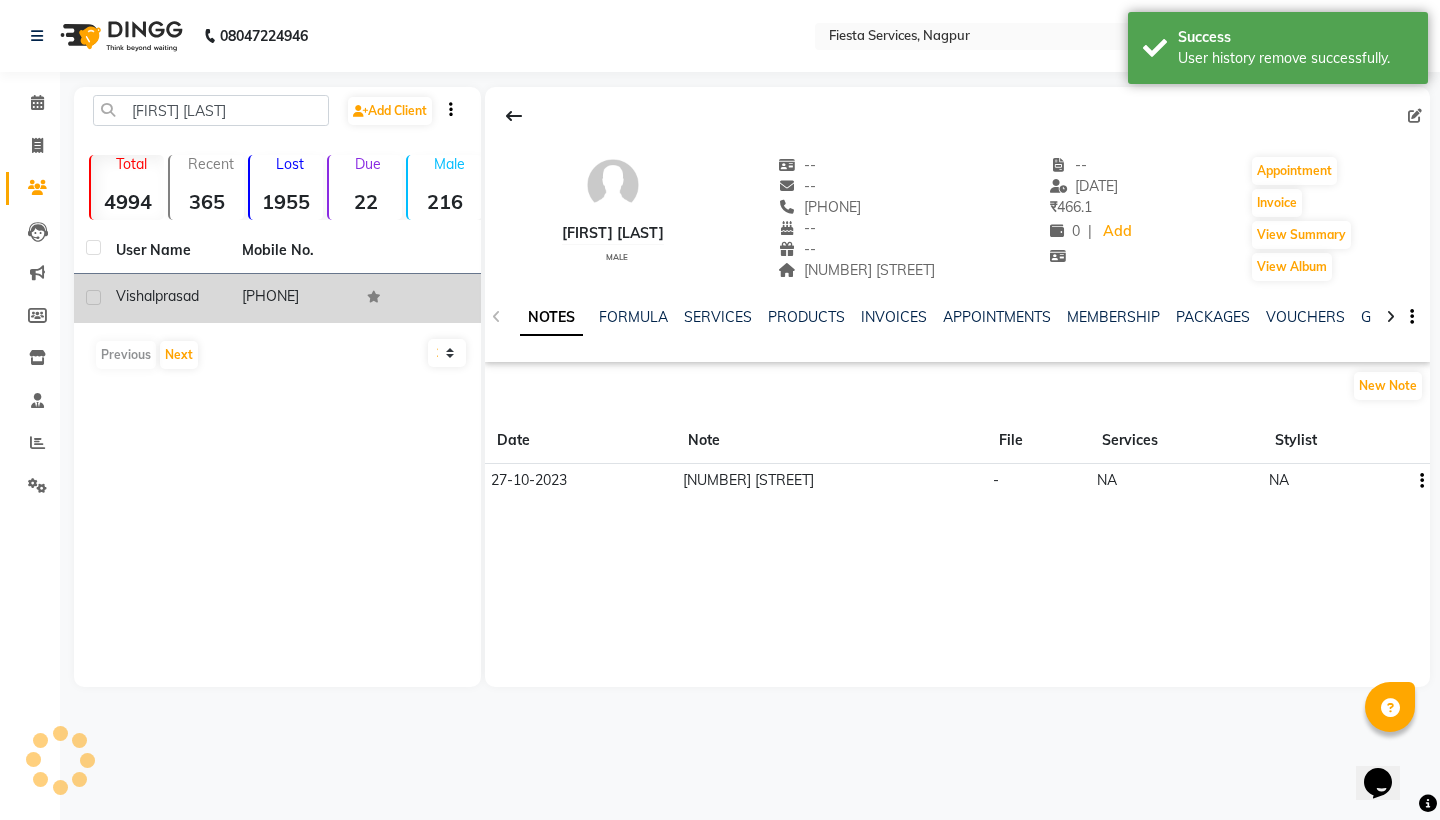 click on "[PHONE]" 